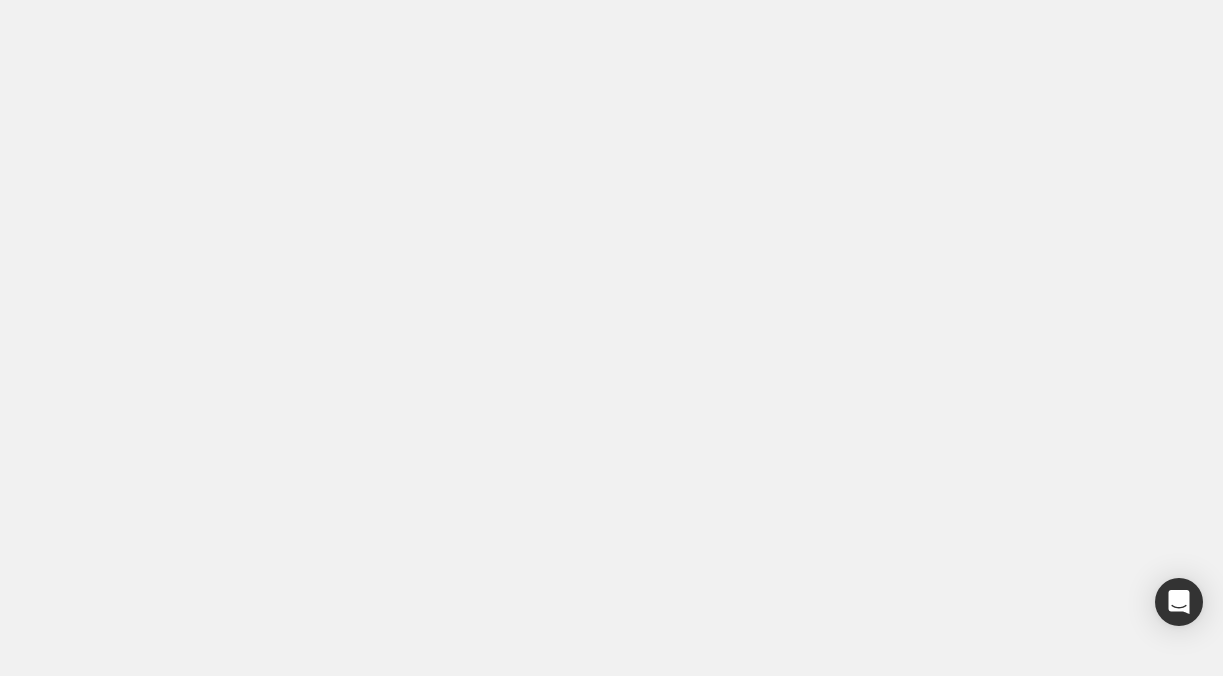 scroll, scrollTop: 0, scrollLeft: 0, axis: both 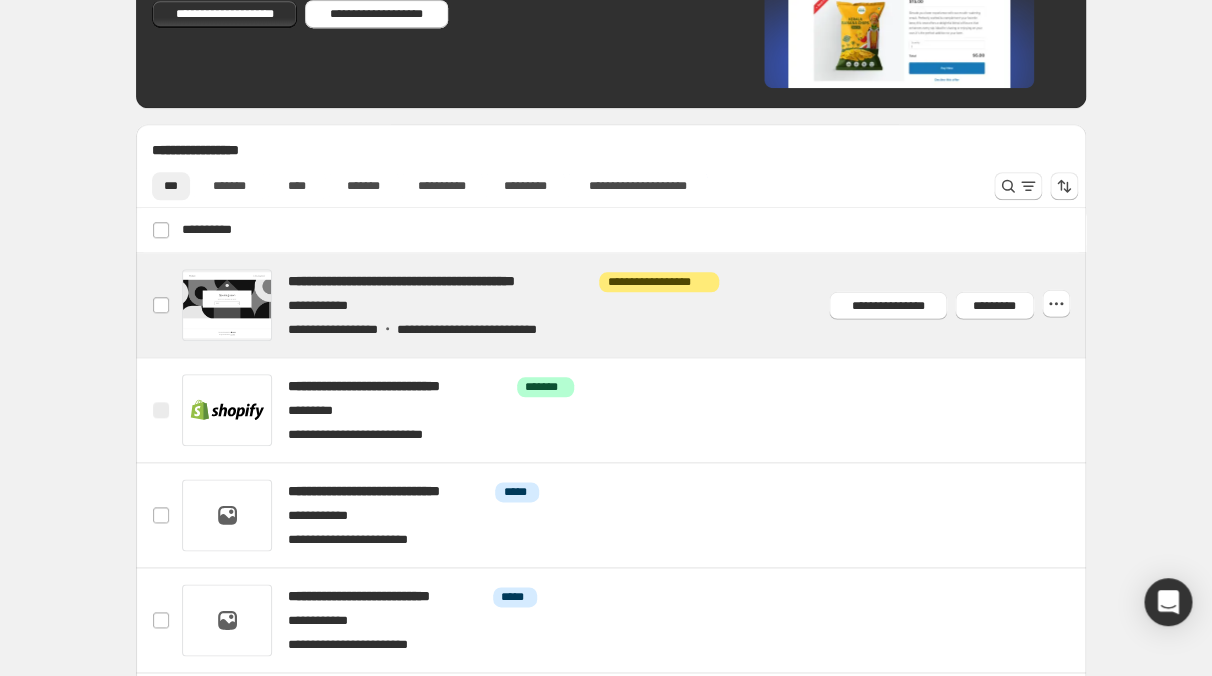 click at bounding box center (635, 305) 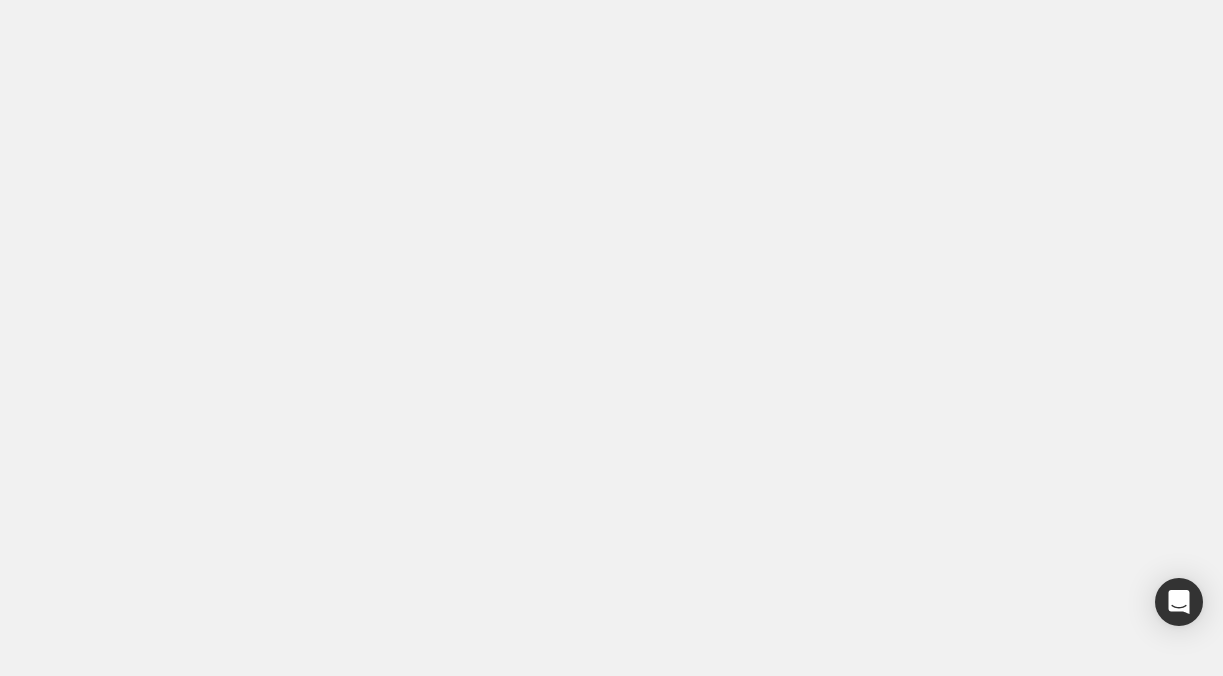scroll, scrollTop: 0, scrollLeft: 0, axis: both 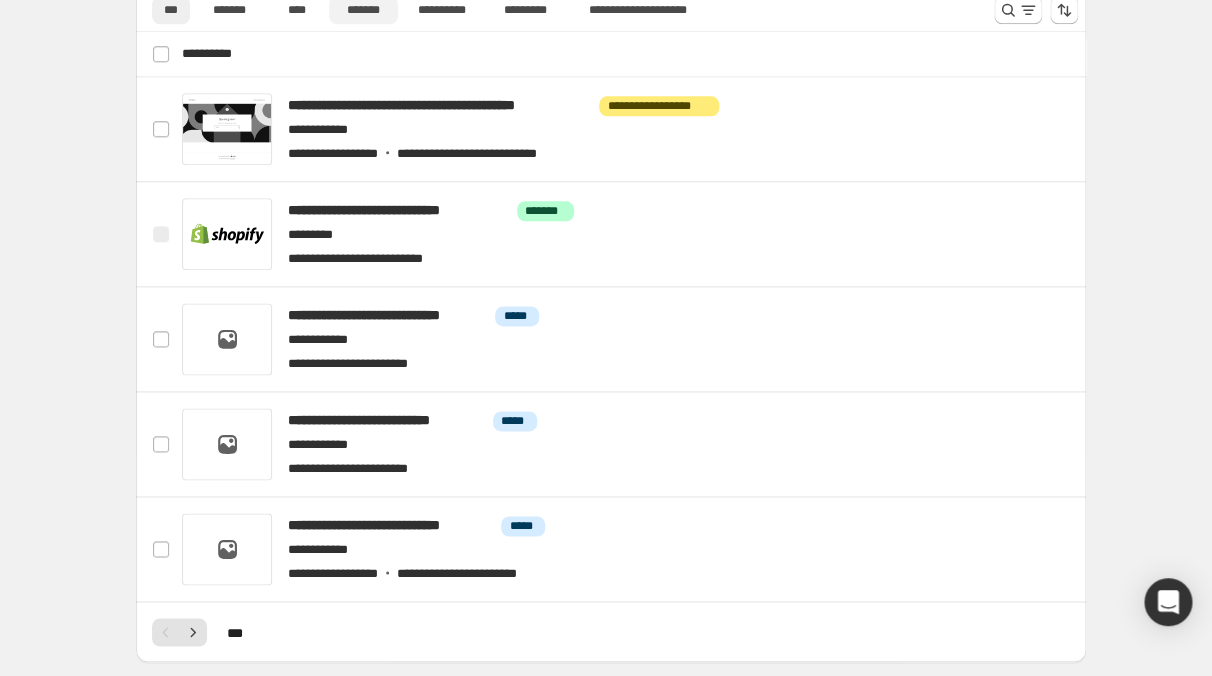 click on "*******" at bounding box center (363, 10) 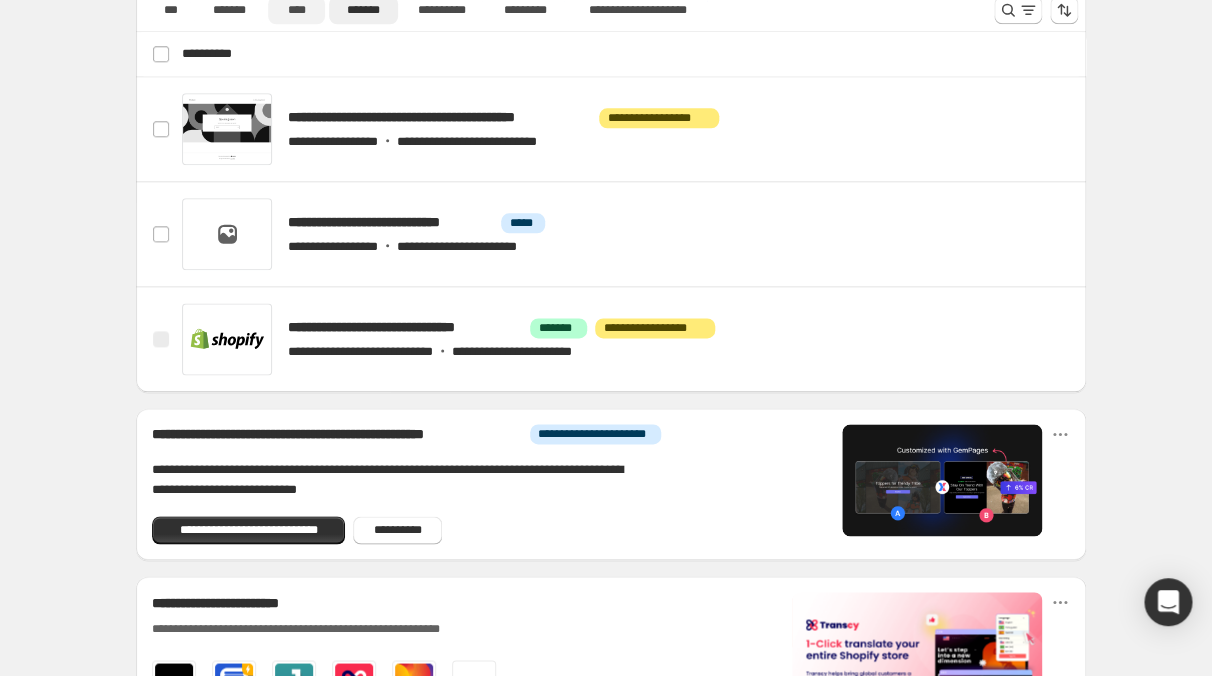 click on "****" at bounding box center [297, 10] 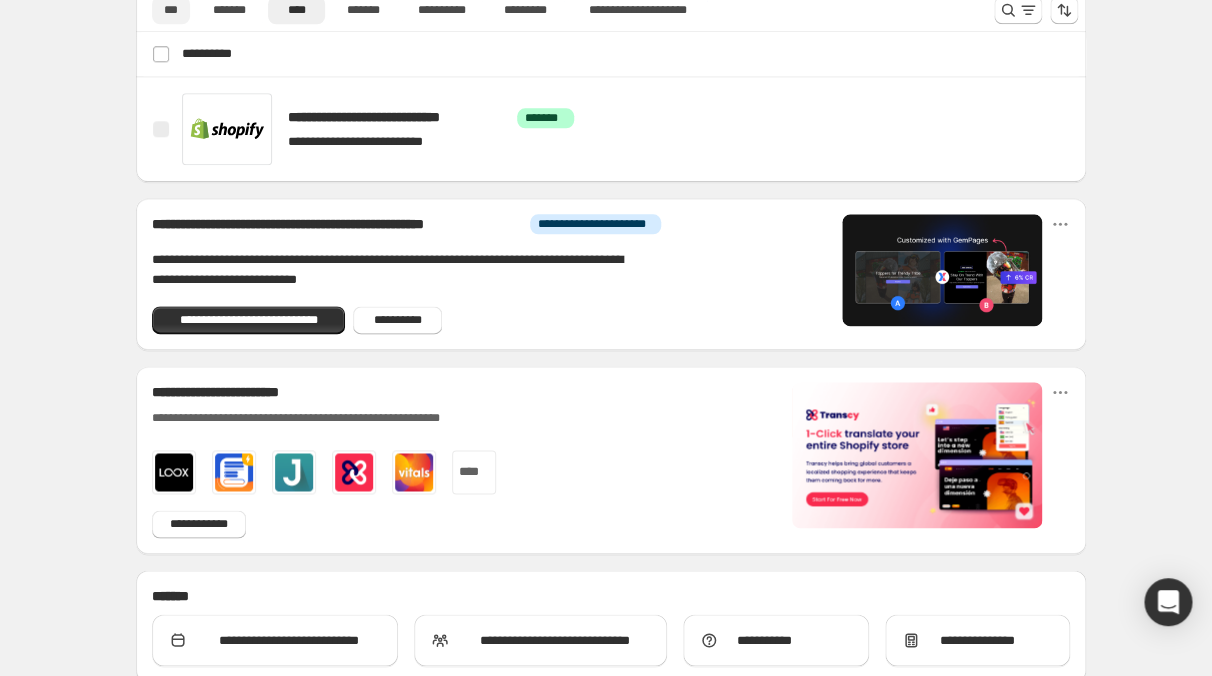 click on "***" at bounding box center (171, 10) 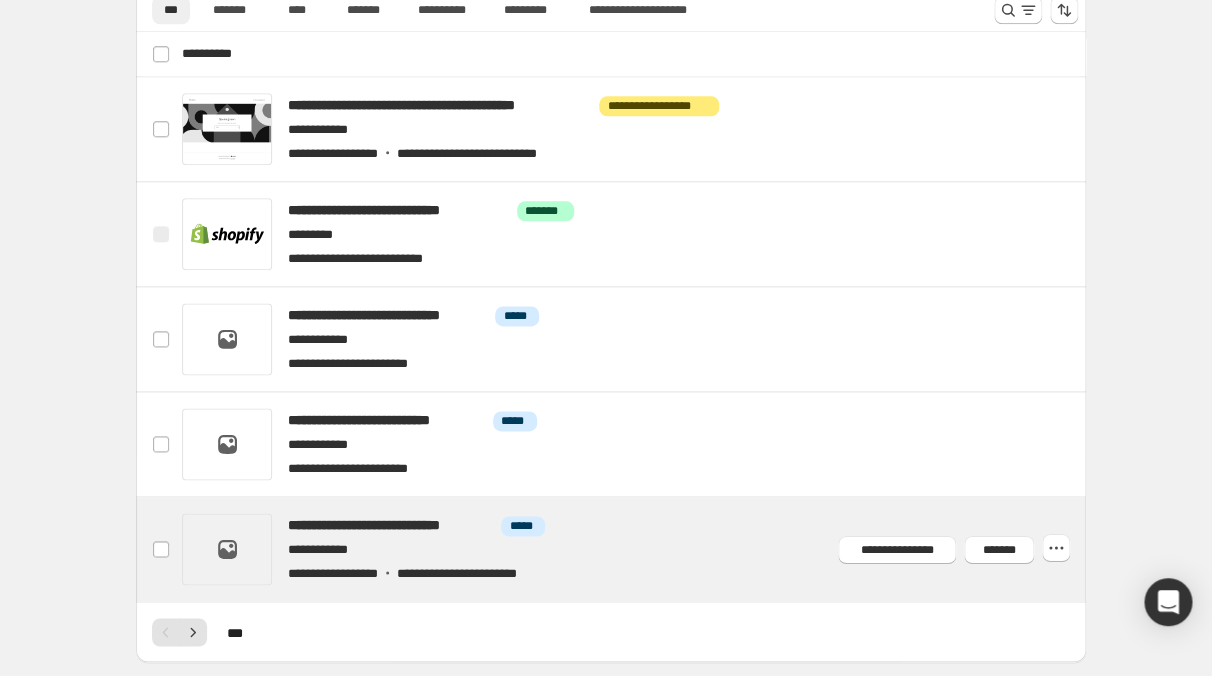 click at bounding box center [635, 549] 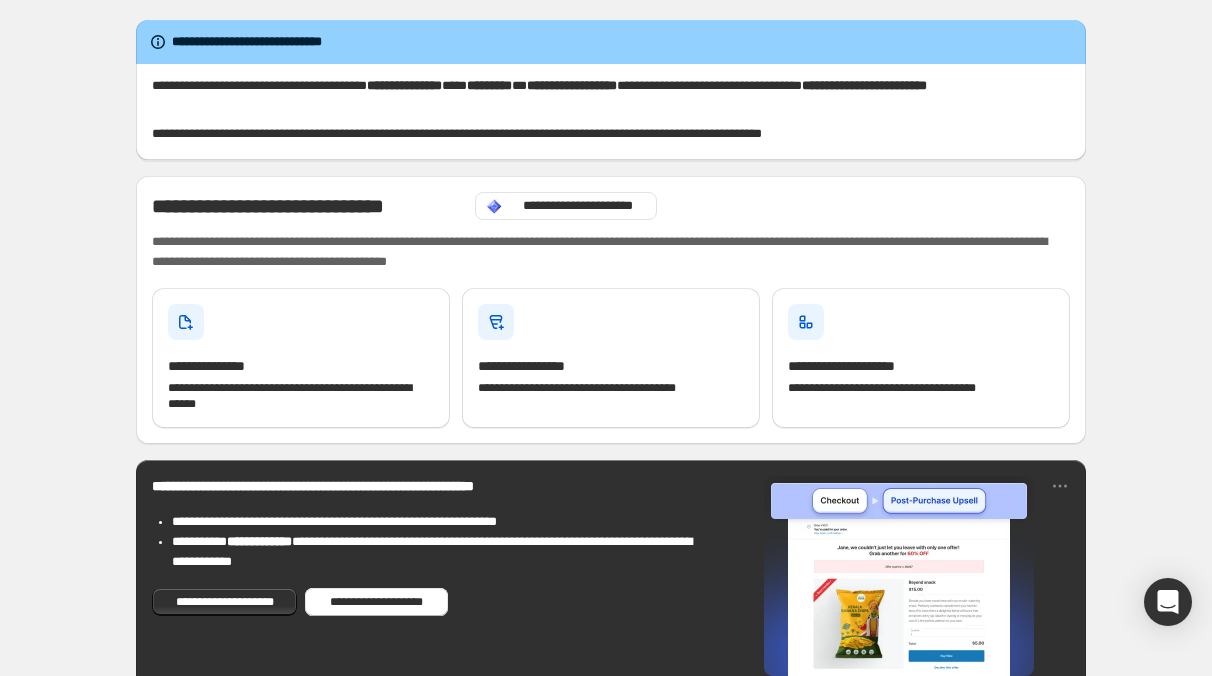 scroll, scrollTop: 0, scrollLeft: 0, axis: both 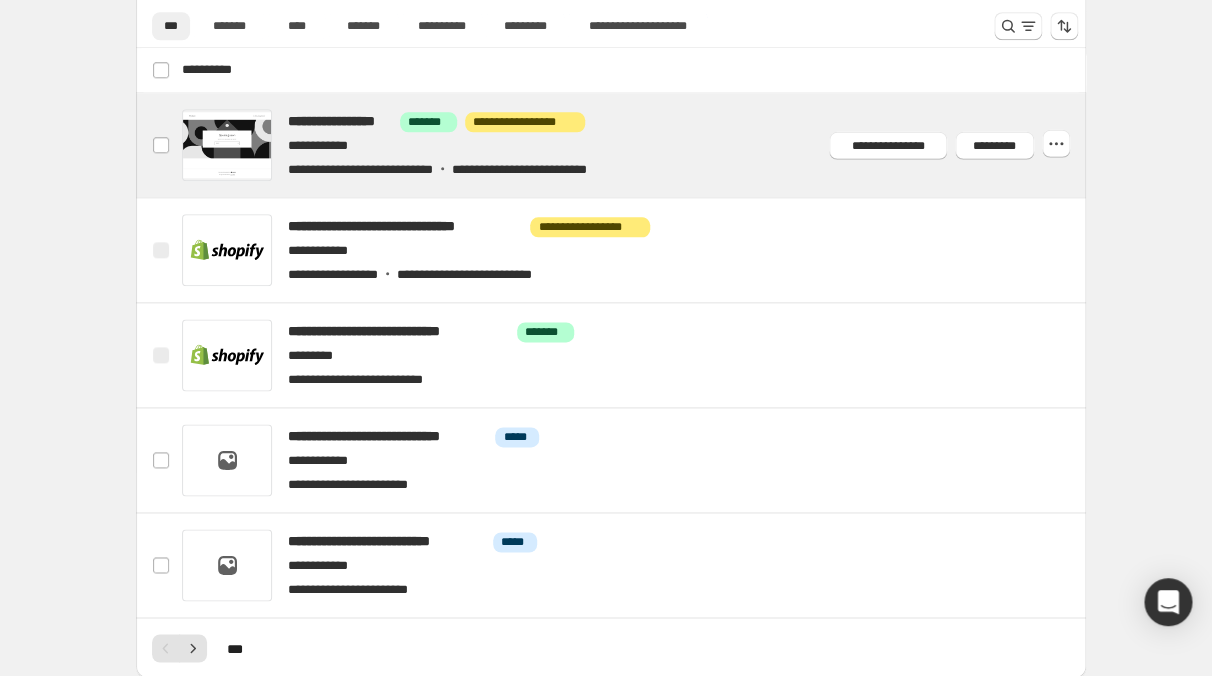 click at bounding box center (635, 145) 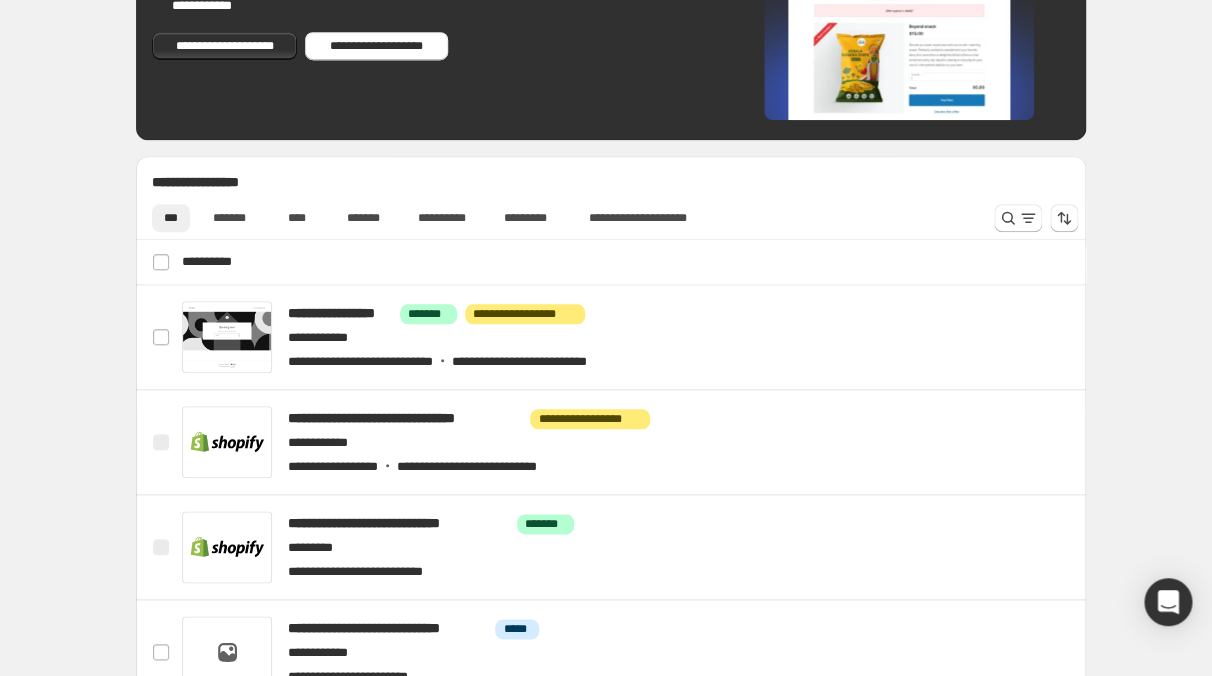 scroll, scrollTop: 608, scrollLeft: 0, axis: vertical 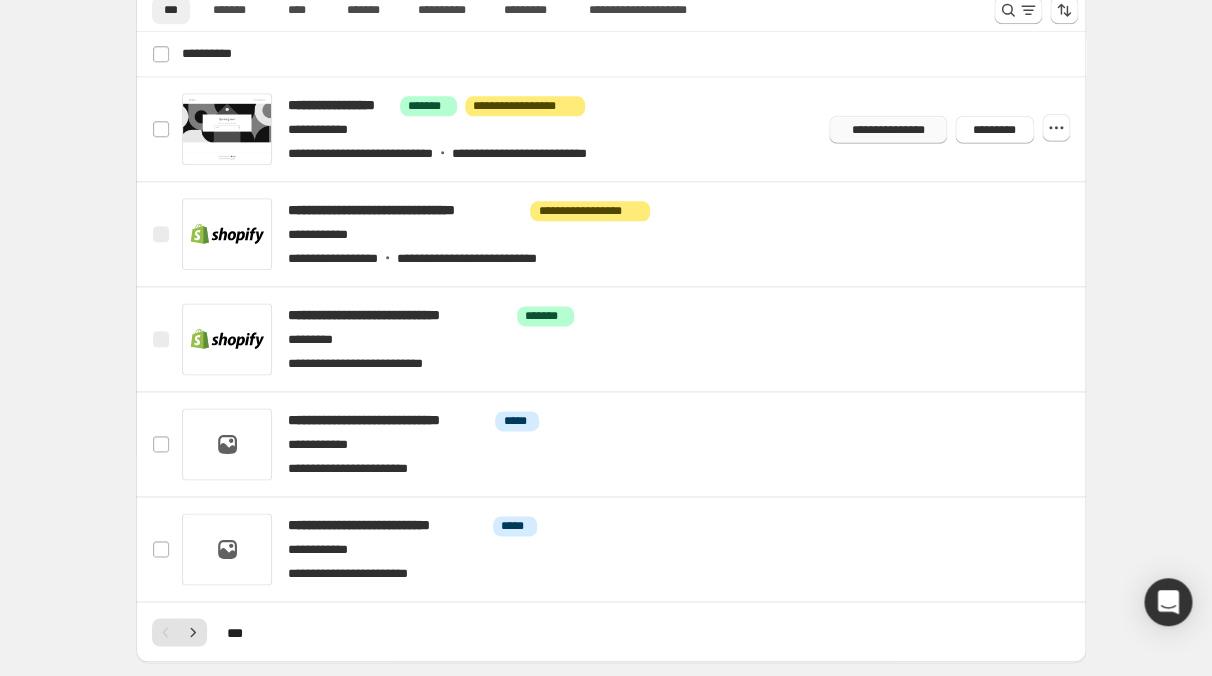 click on "**********" at bounding box center (888, 129) 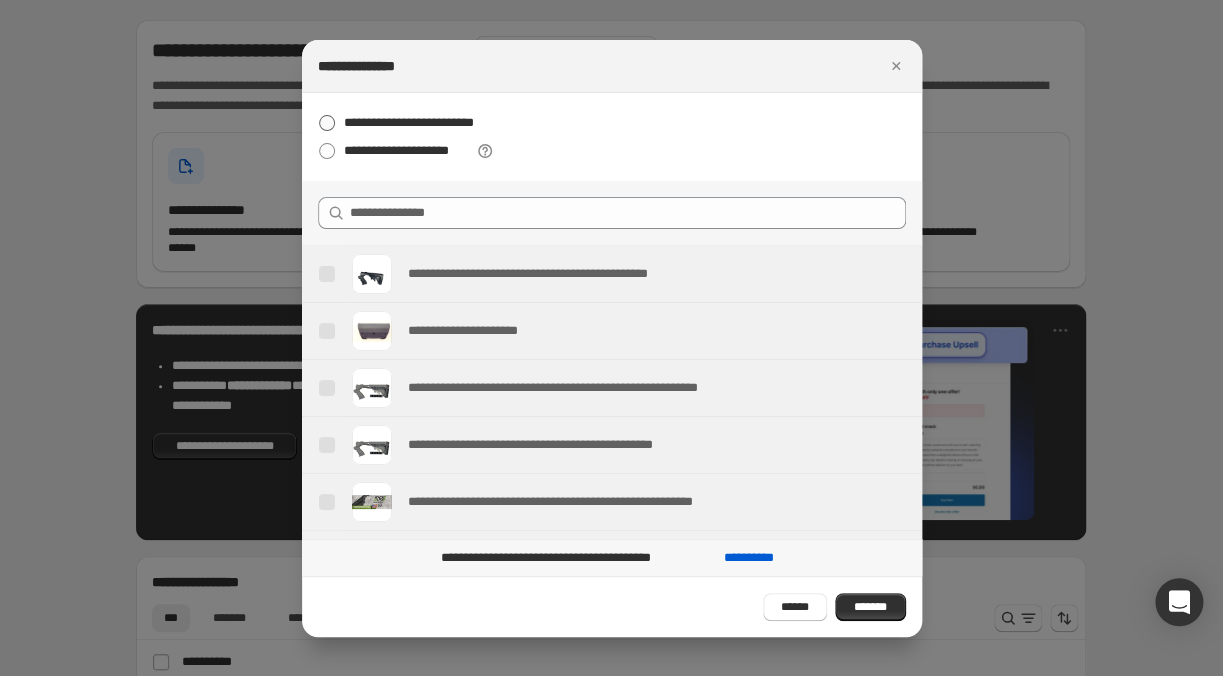 click at bounding box center [327, 123] 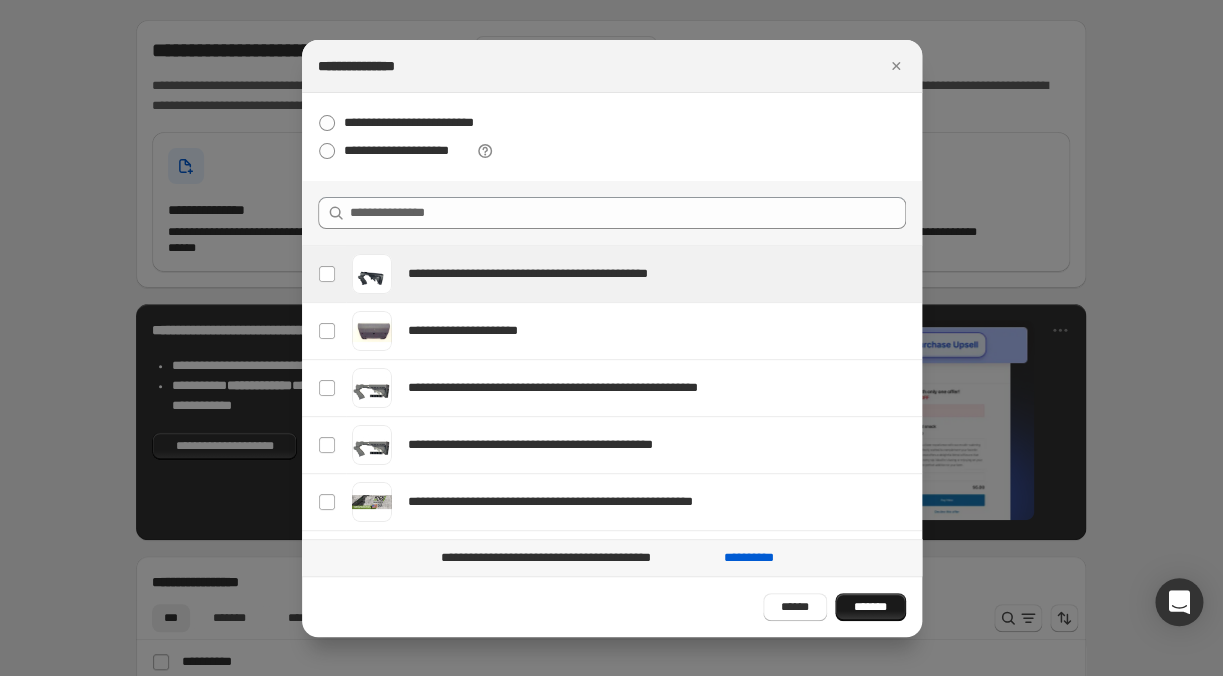 click on "*******" at bounding box center [870, 607] 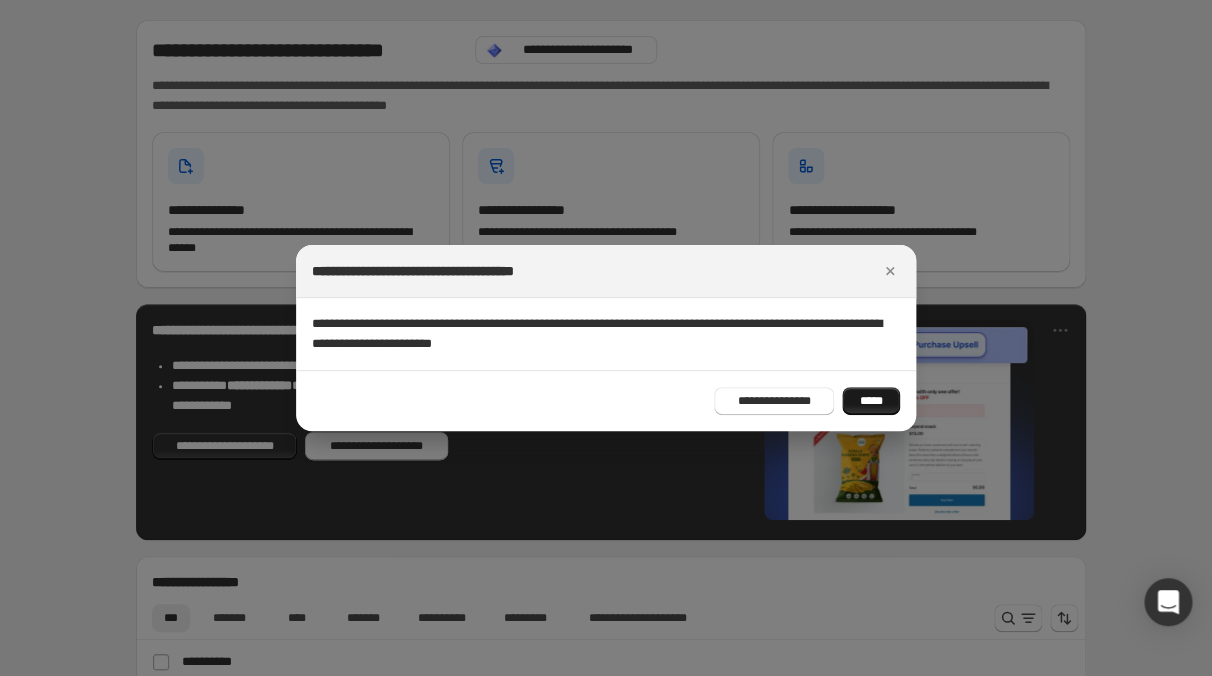 click on "*****" at bounding box center (871, 401) 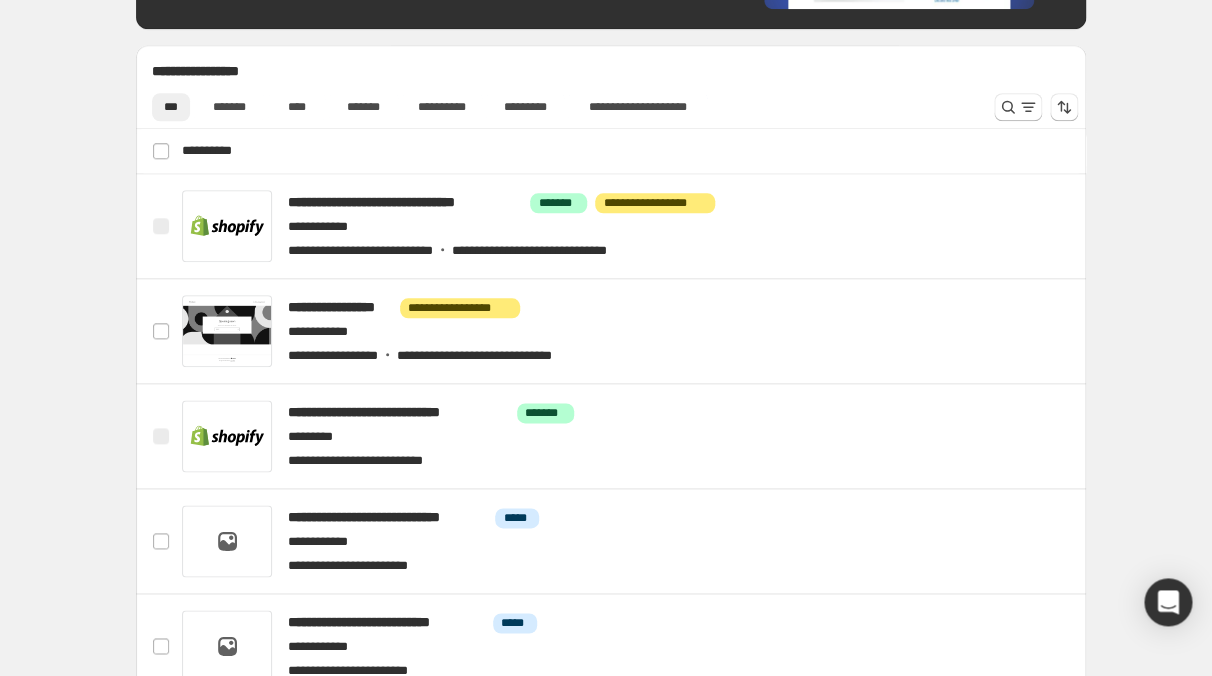 scroll, scrollTop: 512, scrollLeft: 0, axis: vertical 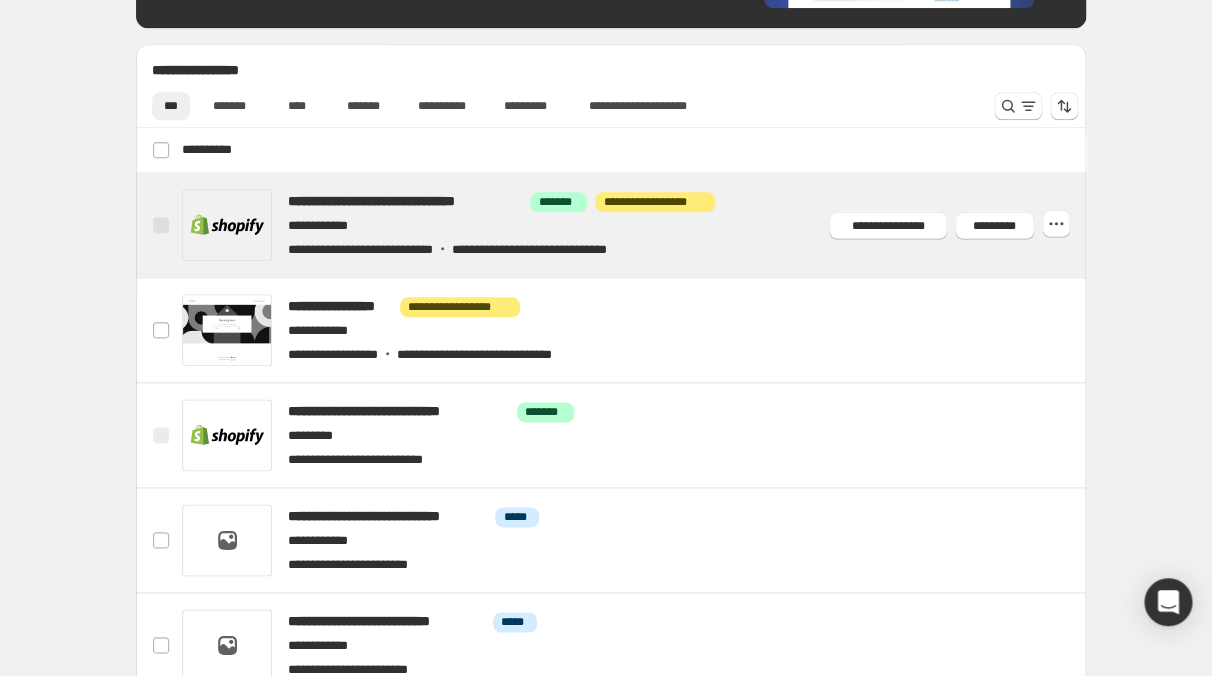click at bounding box center [635, 225] 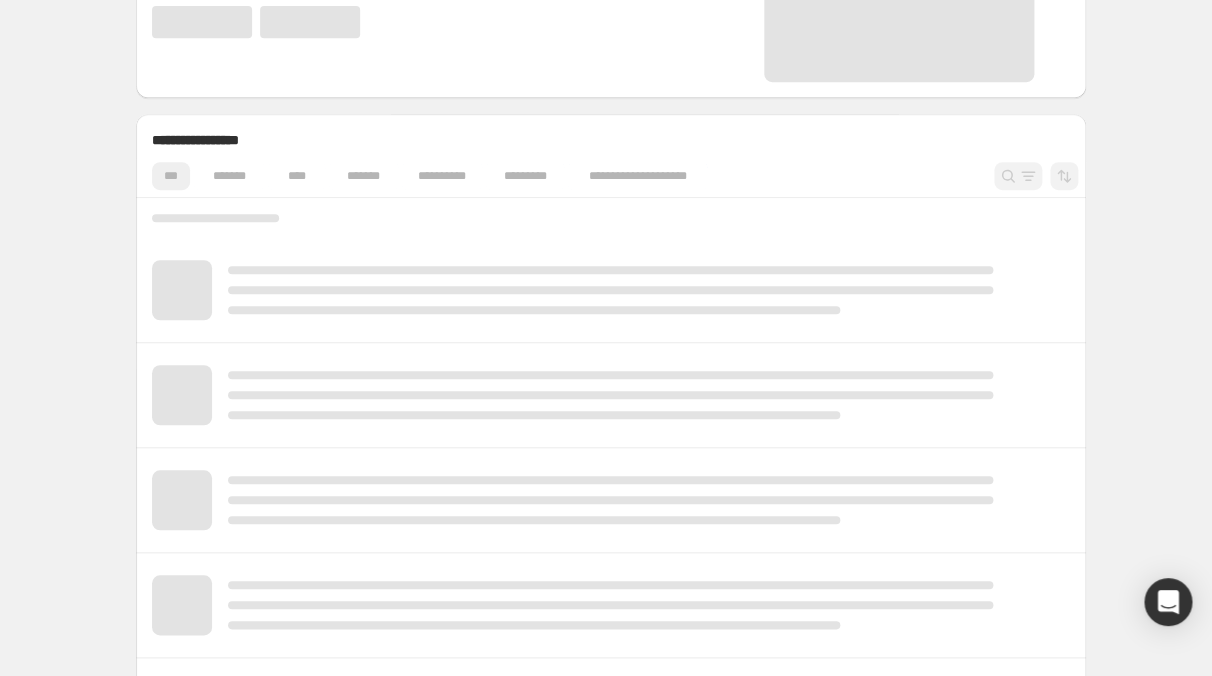 scroll, scrollTop: 448, scrollLeft: 0, axis: vertical 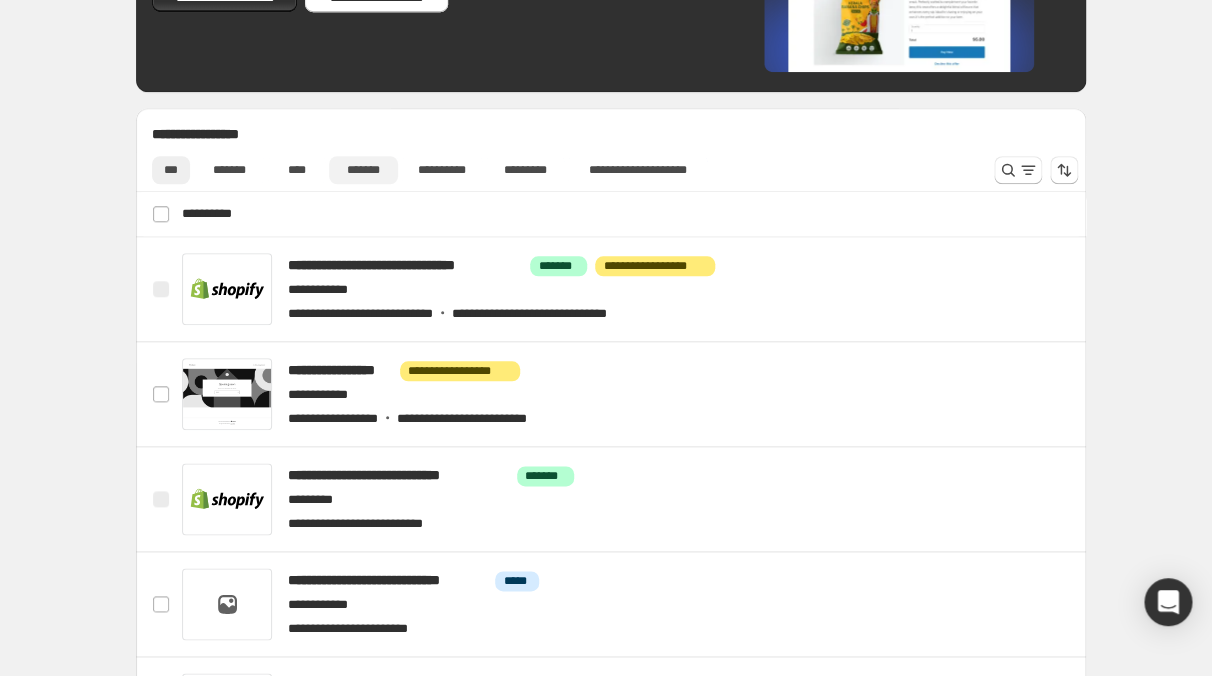 click on "*******" at bounding box center [363, 170] 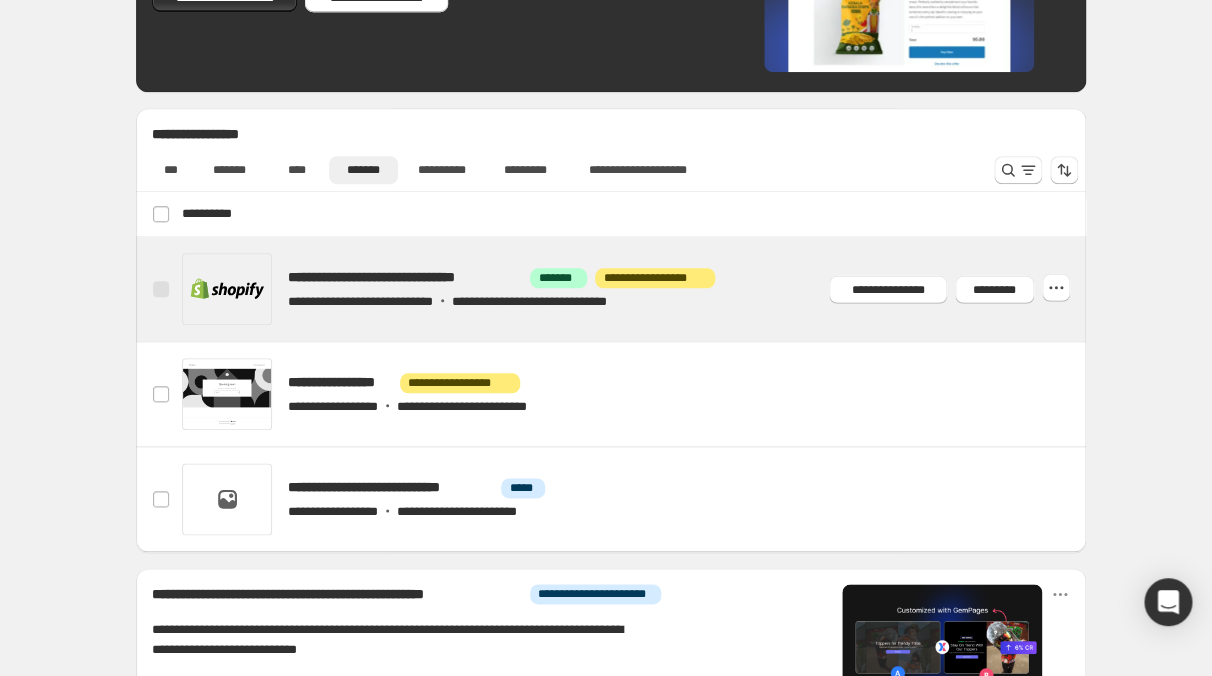 click at bounding box center (161, 289) 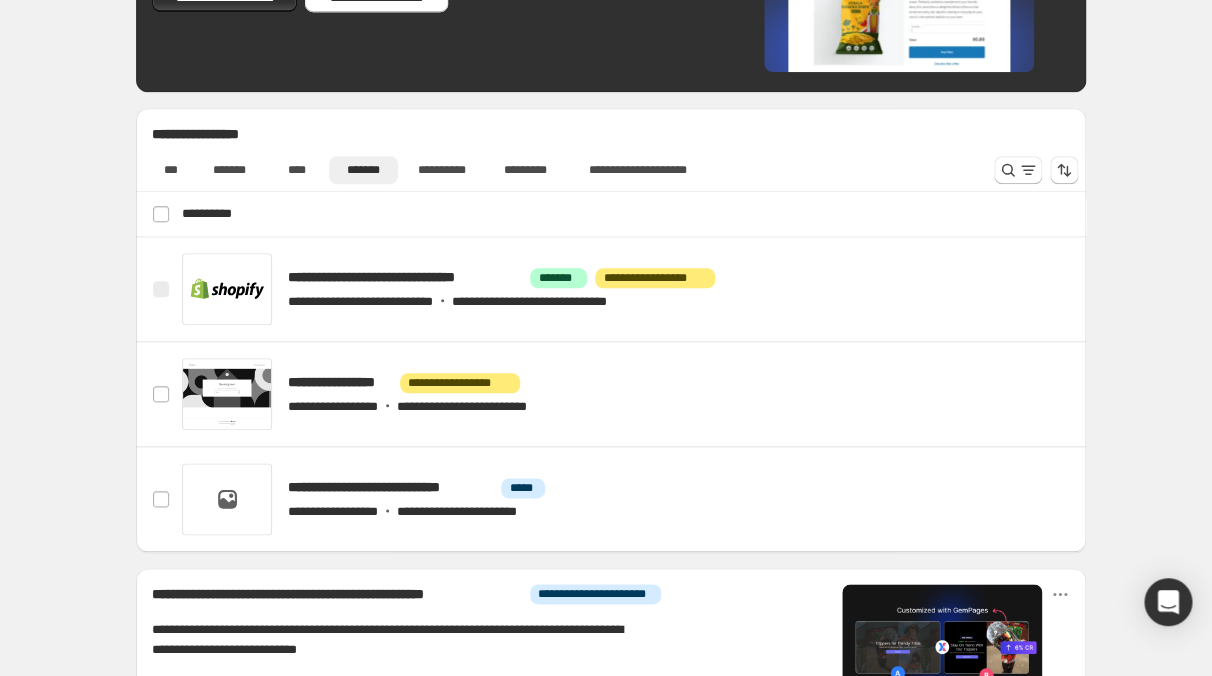 click on "**********" at bounding box center [613, 214] 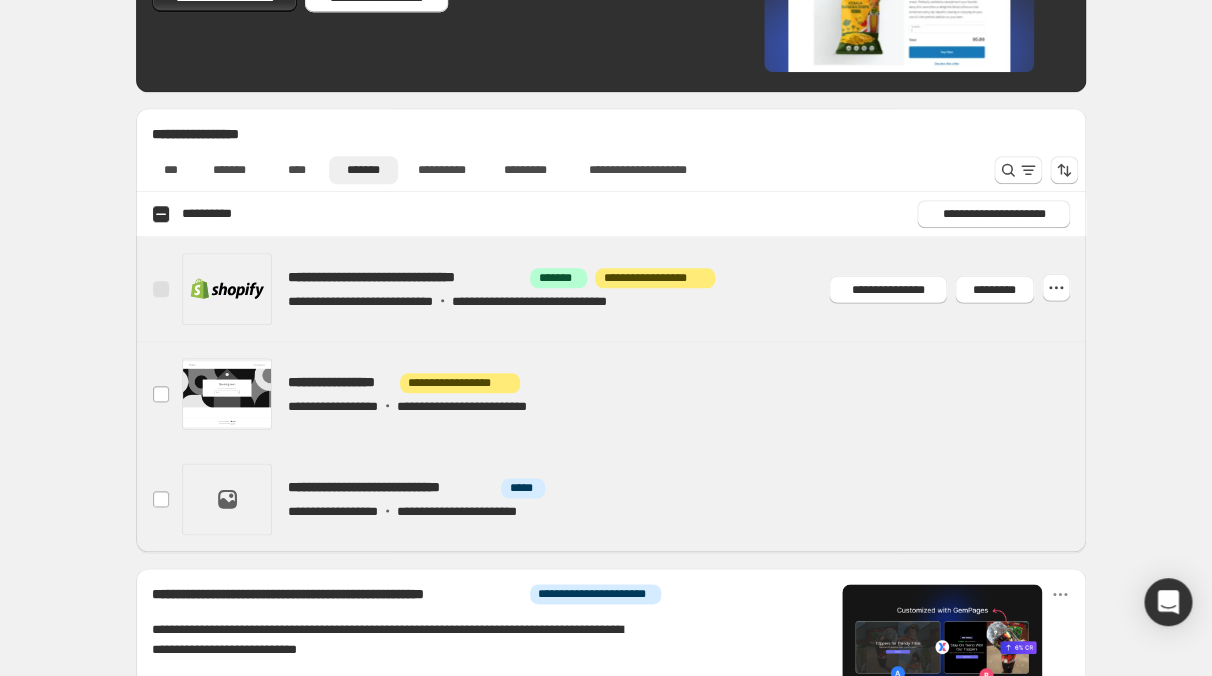 click at bounding box center [161, 289] 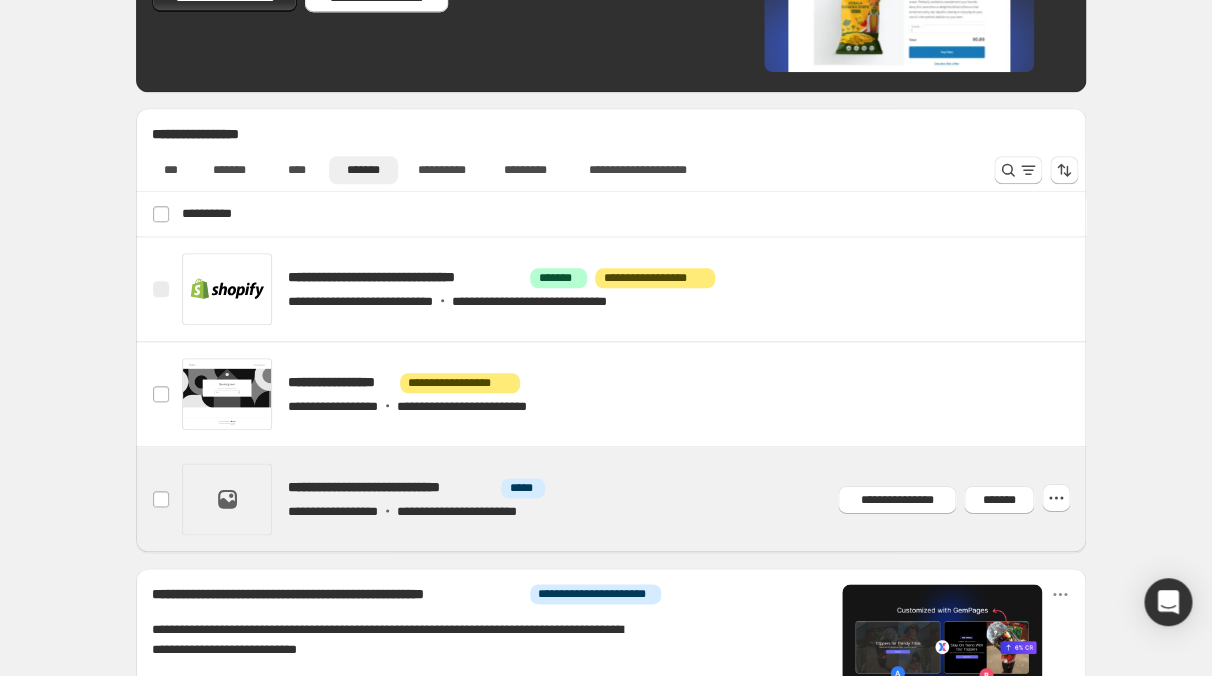 click at bounding box center (635, 499) 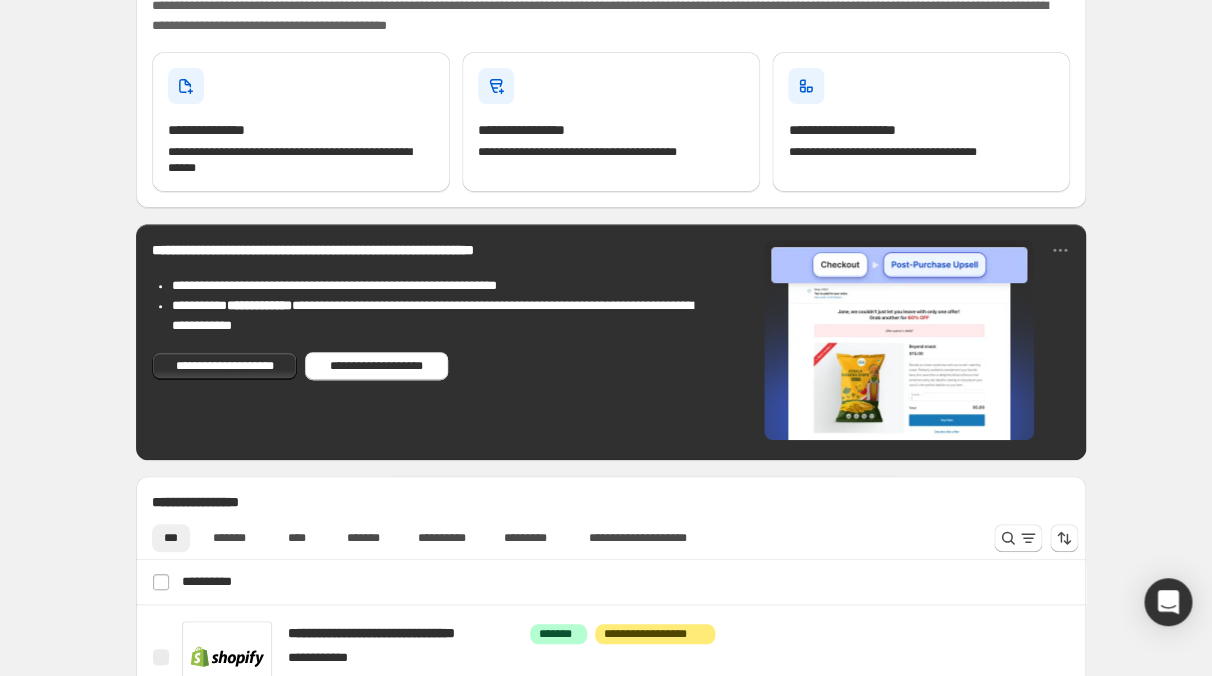 scroll, scrollTop: 384, scrollLeft: 0, axis: vertical 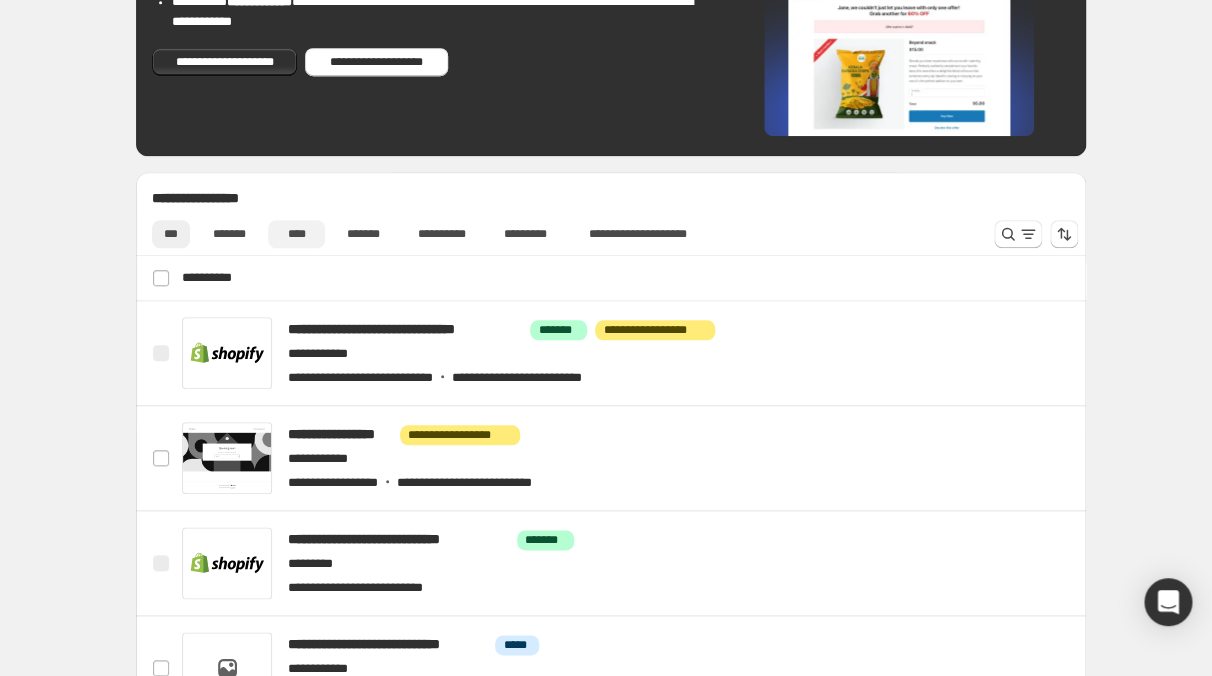 click on "****" at bounding box center [297, 234] 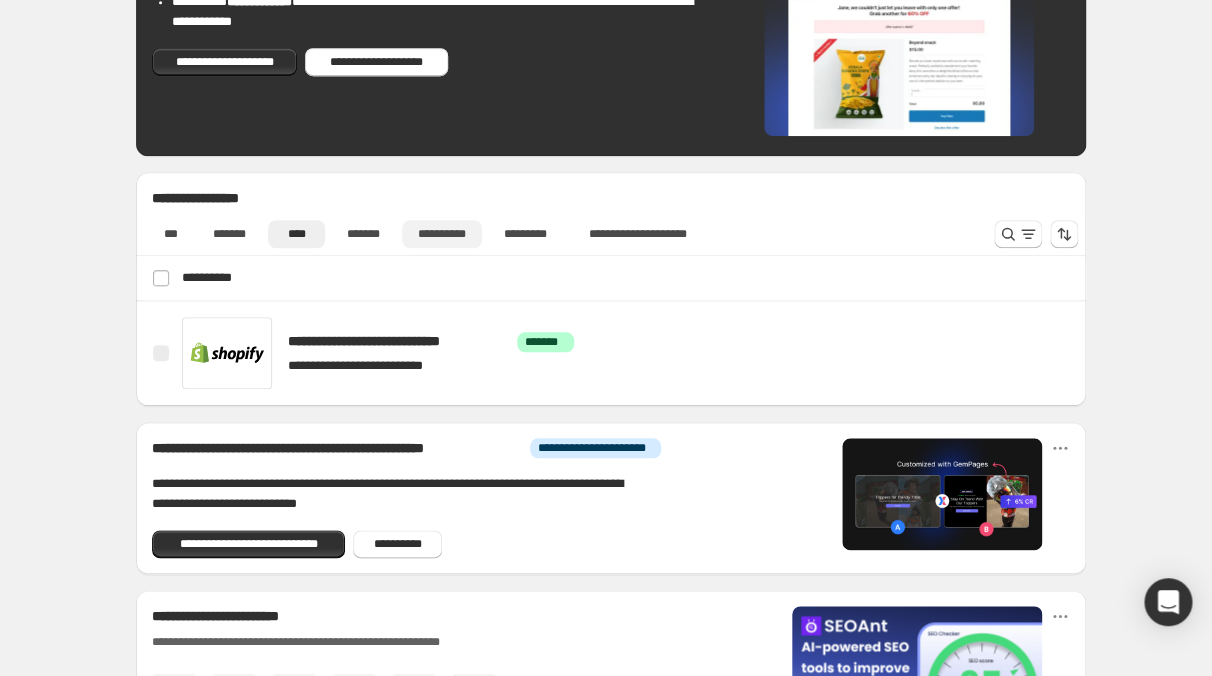 click on "**********" at bounding box center [442, 234] 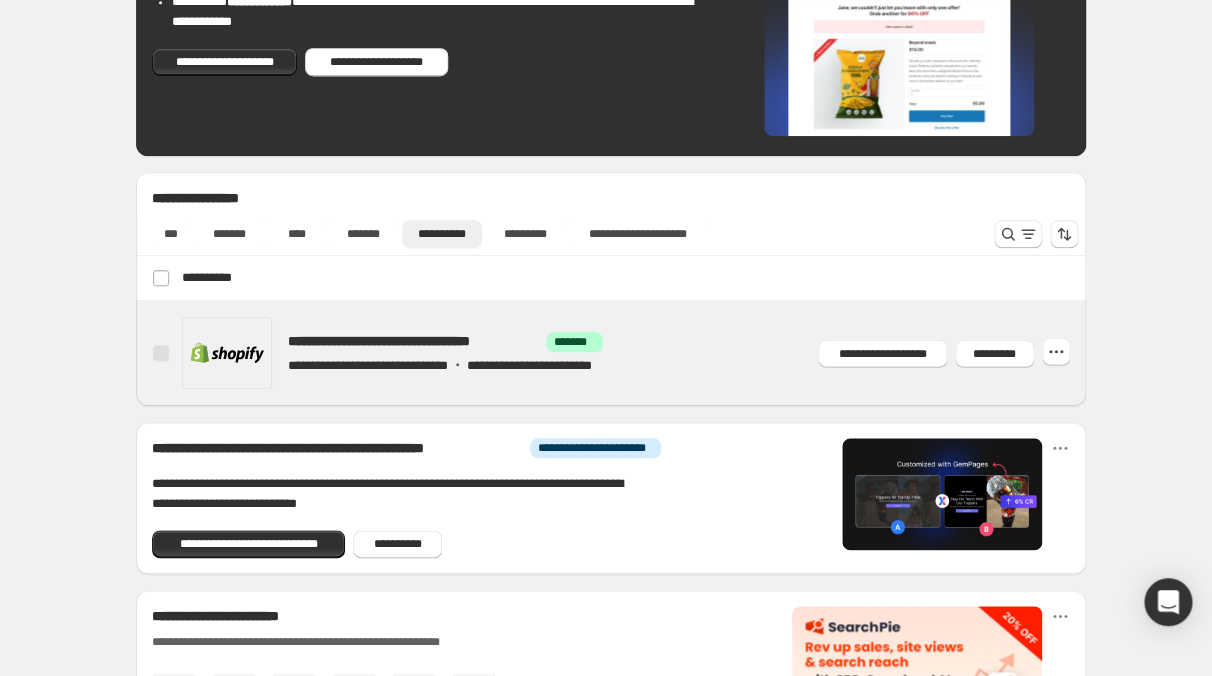 click at bounding box center (635, 353) 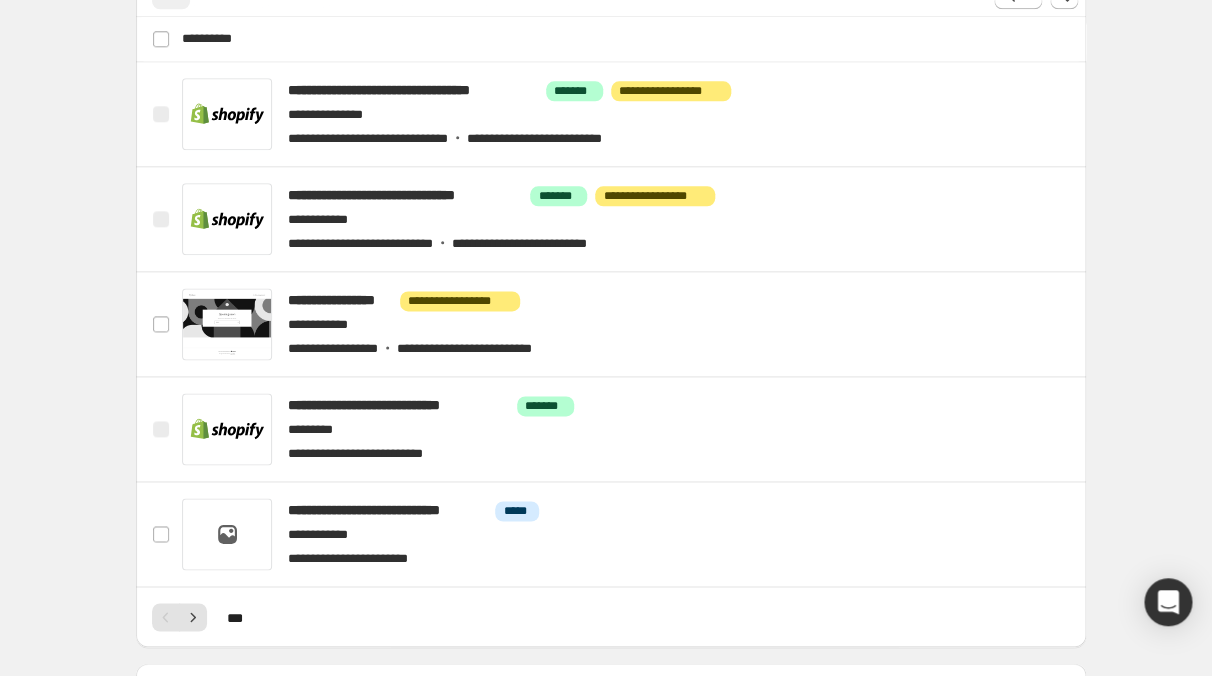 scroll, scrollTop: 624, scrollLeft: 0, axis: vertical 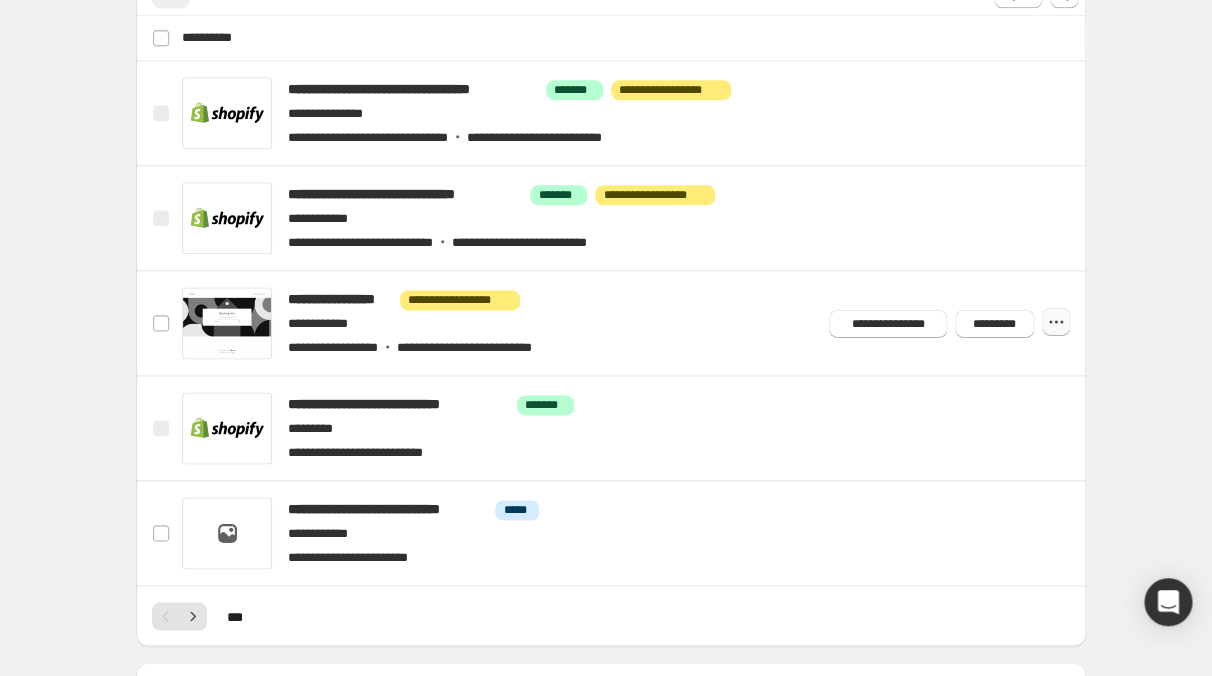 click 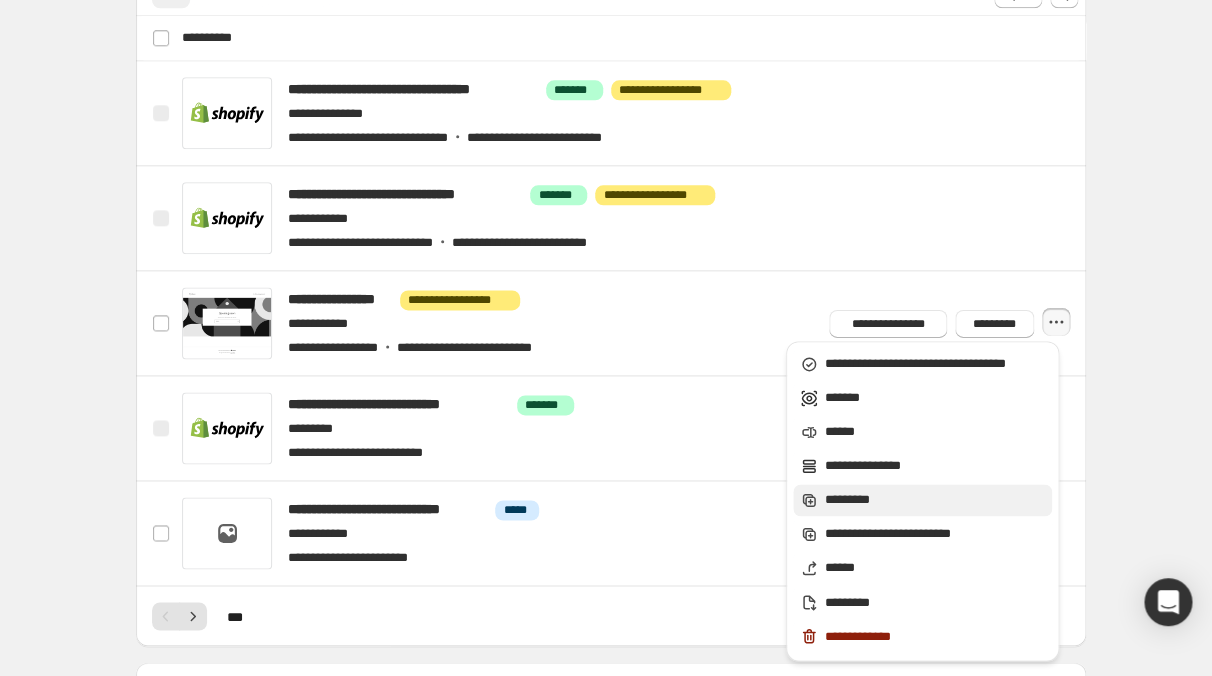 click on "*********" at bounding box center (935, 500) 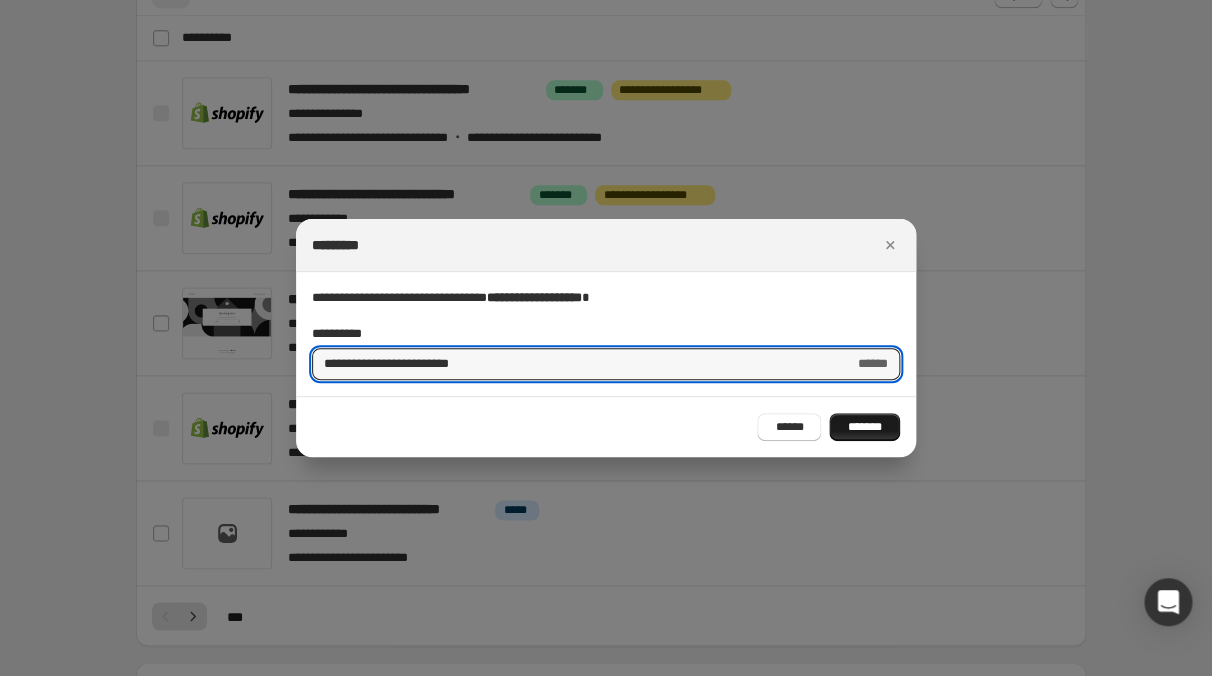 click on "*******" at bounding box center [864, 427] 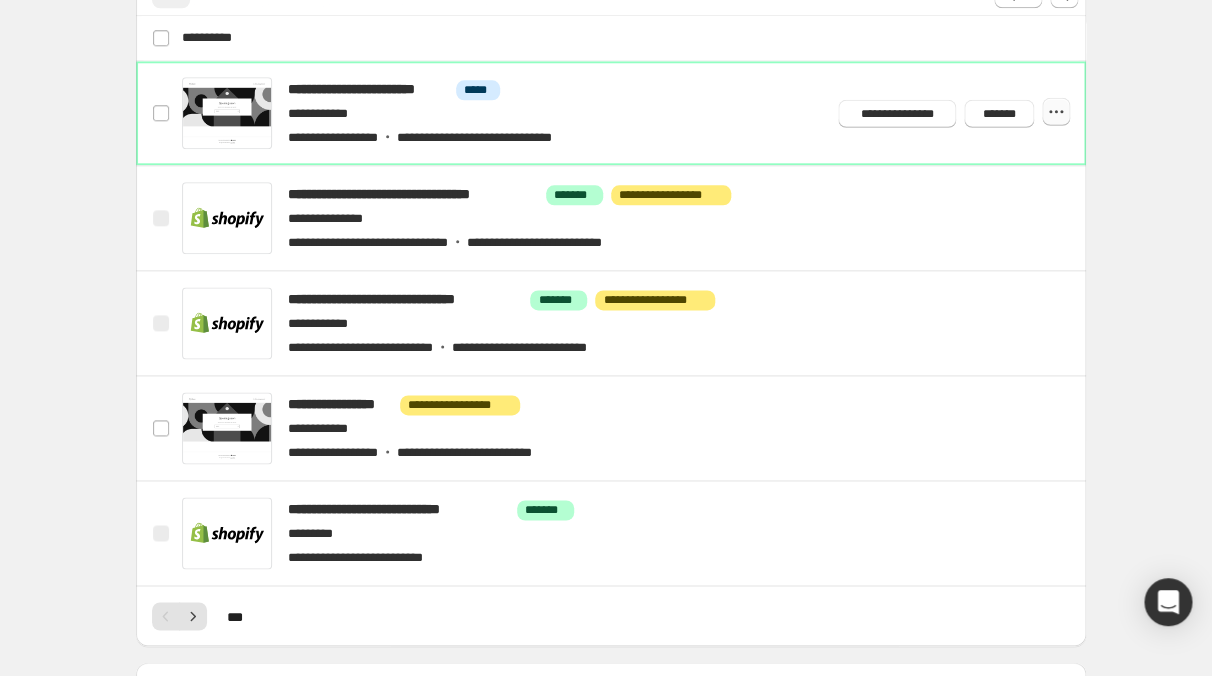 click 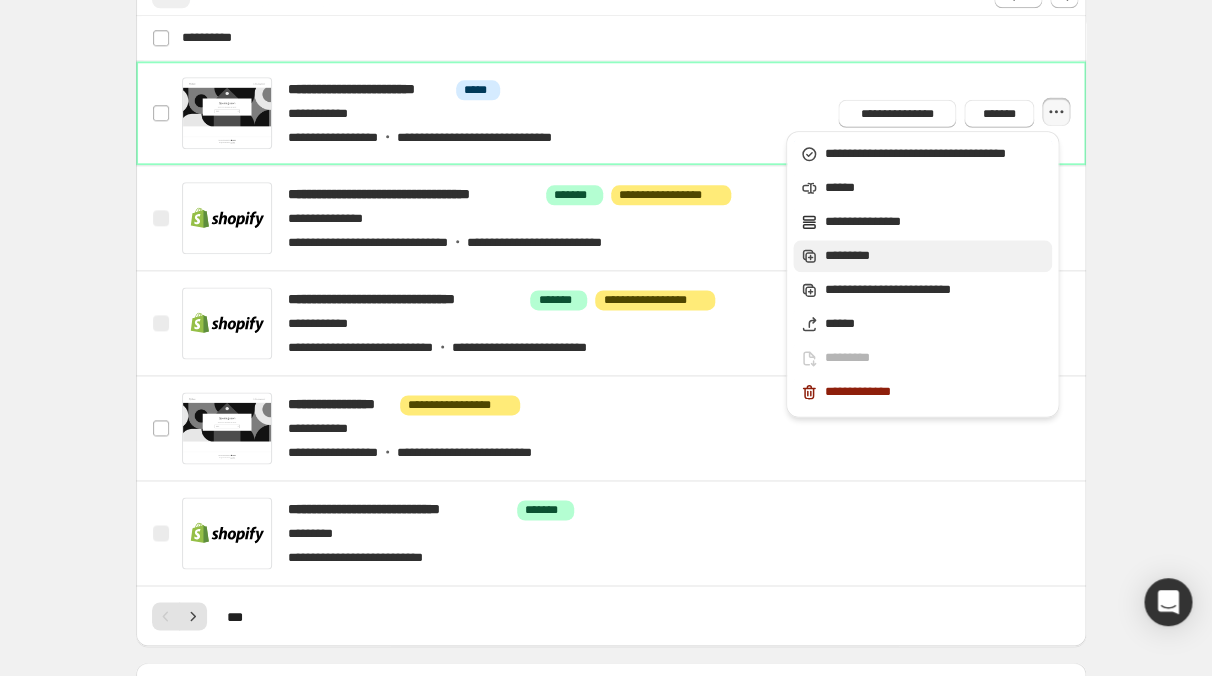 click on "*********" at bounding box center [935, 256] 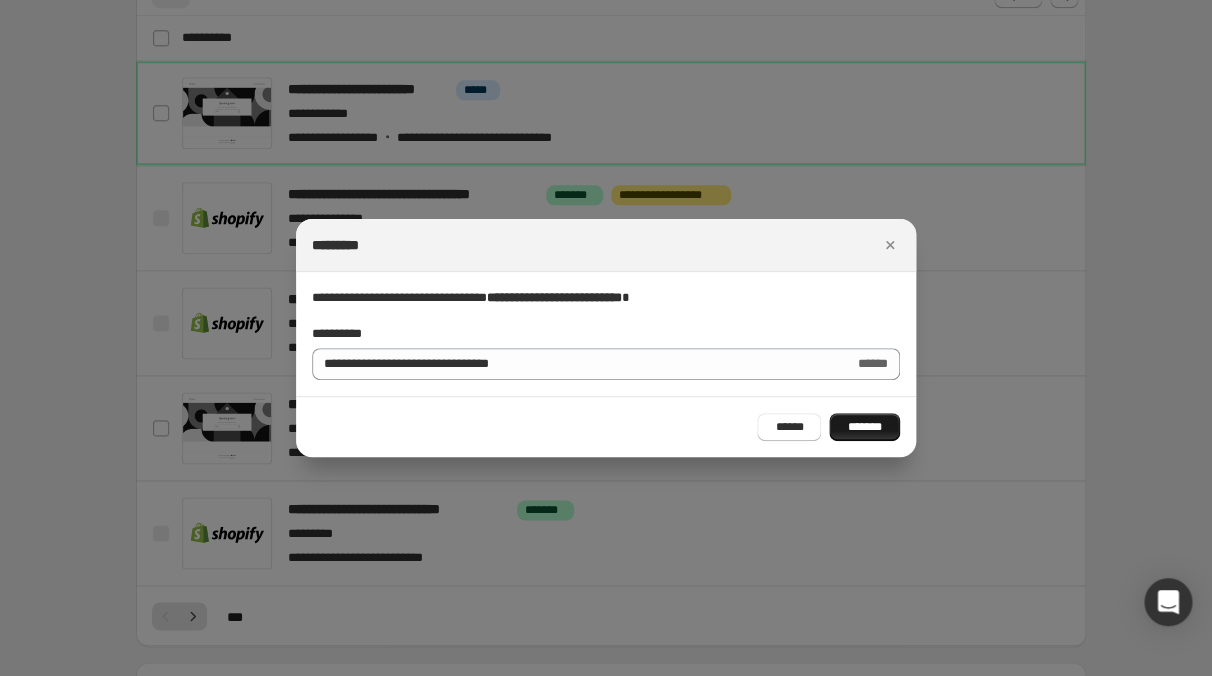 click on "*******" at bounding box center [864, 427] 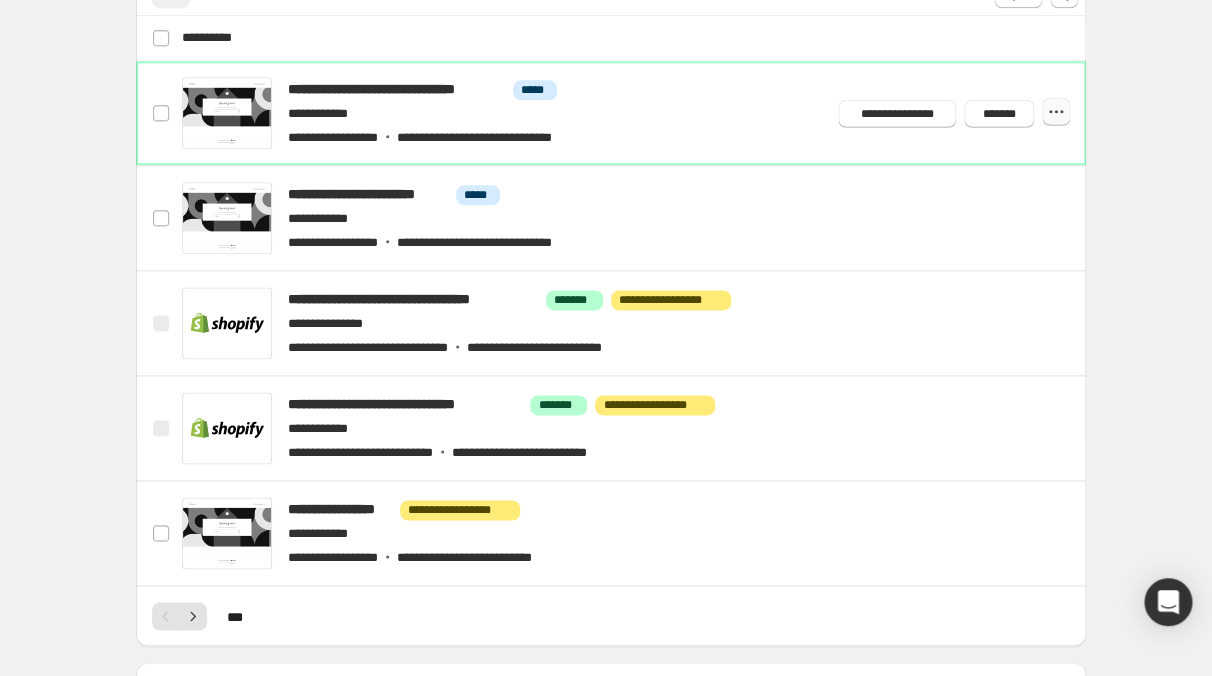 click at bounding box center [1056, 112] 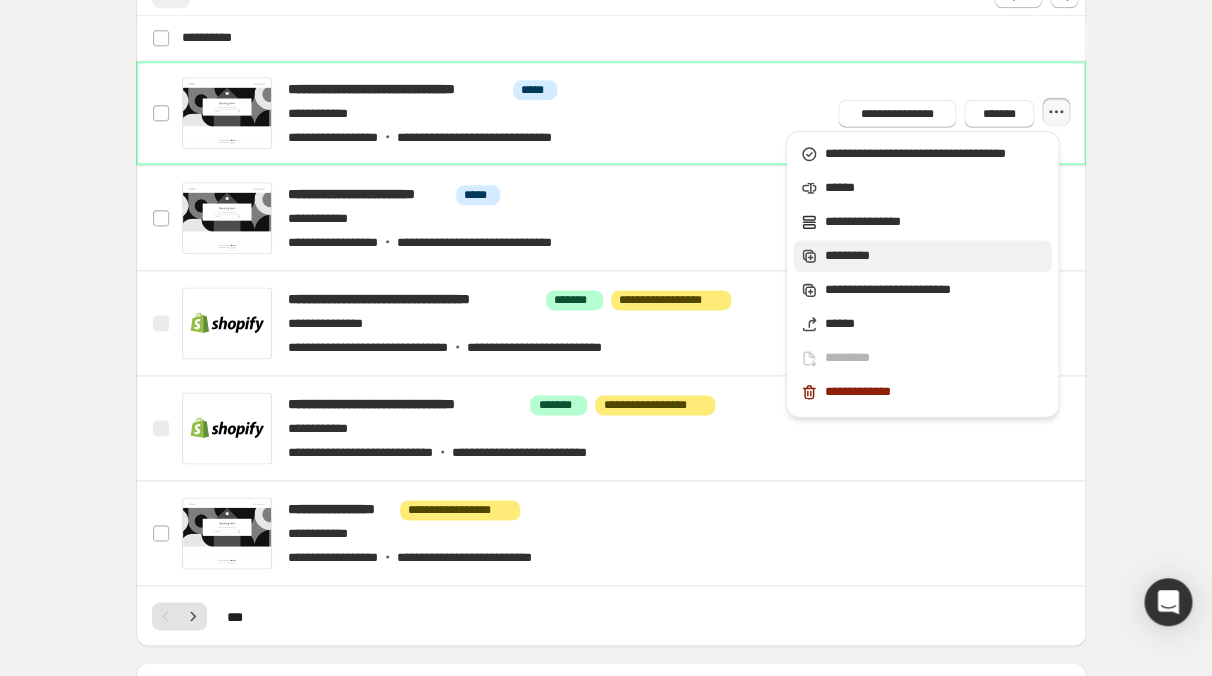 click on "*********" at bounding box center (935, 256) 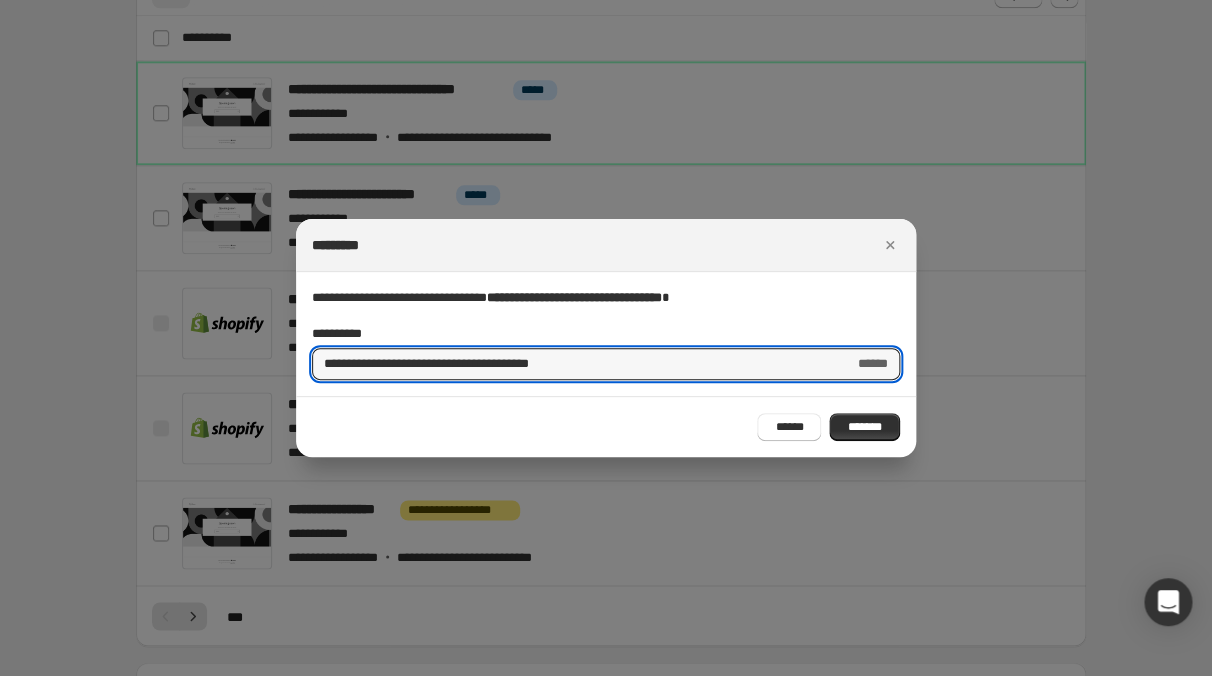 click on "****** *******" at bounding box center (606, 426) 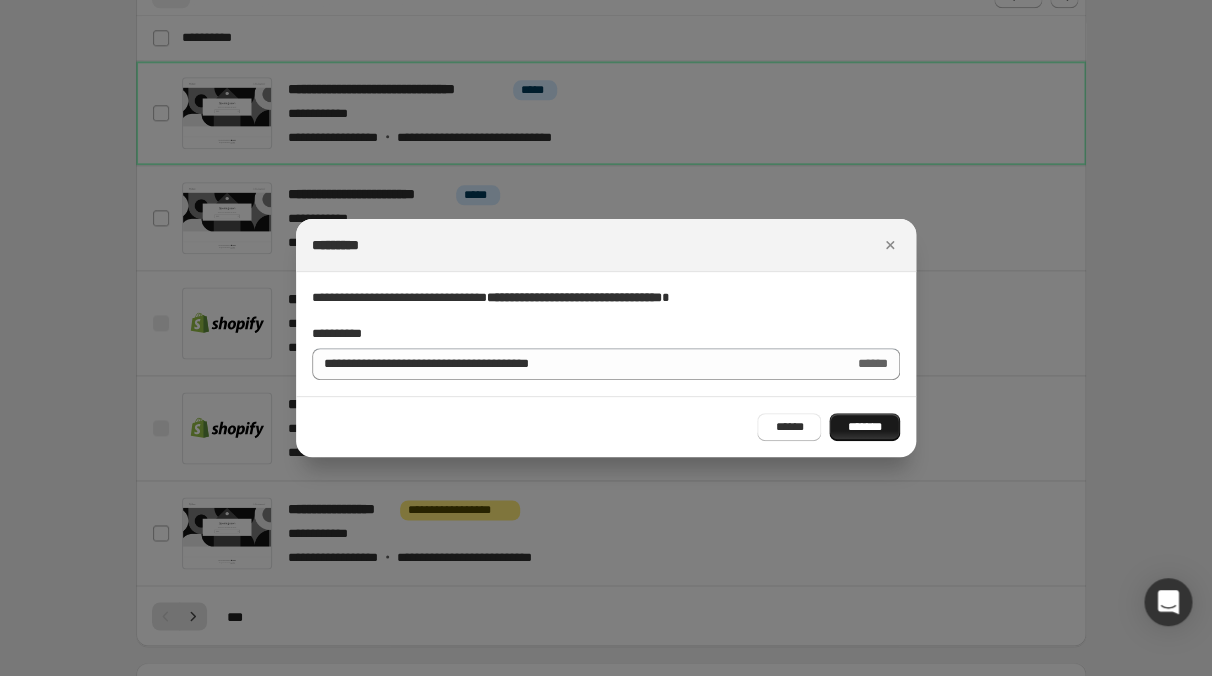 click on "*******" at bounding box center (864, 427) 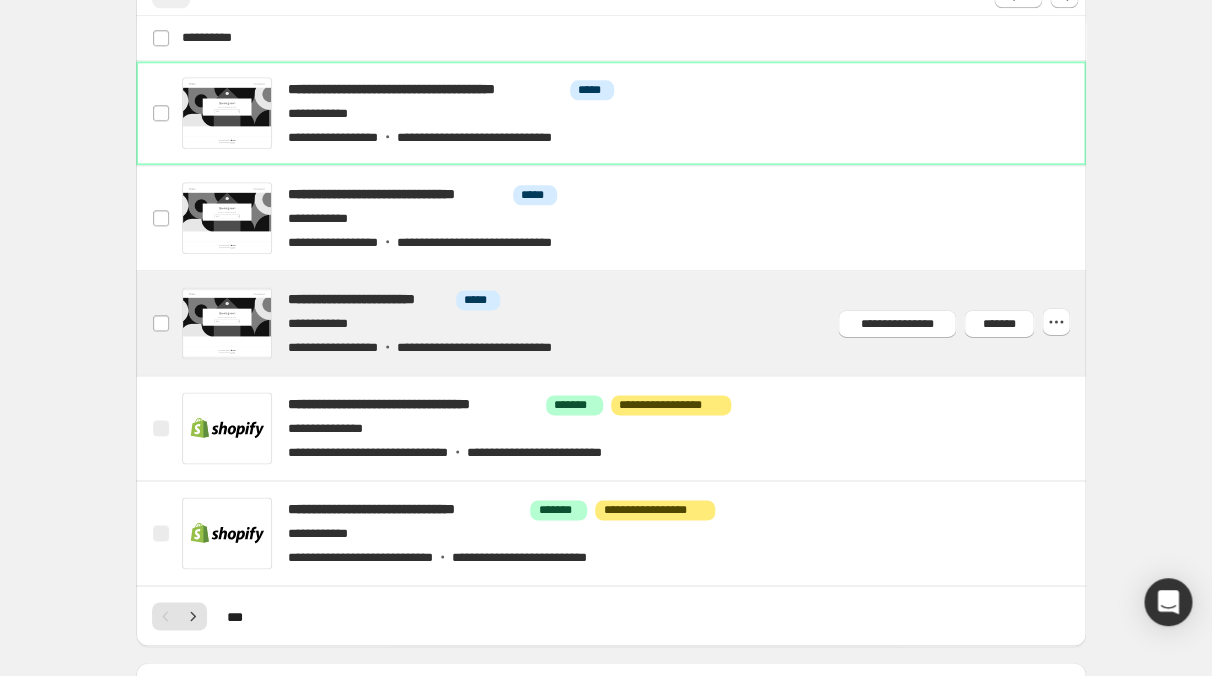 click at bounding box center [635, 323] 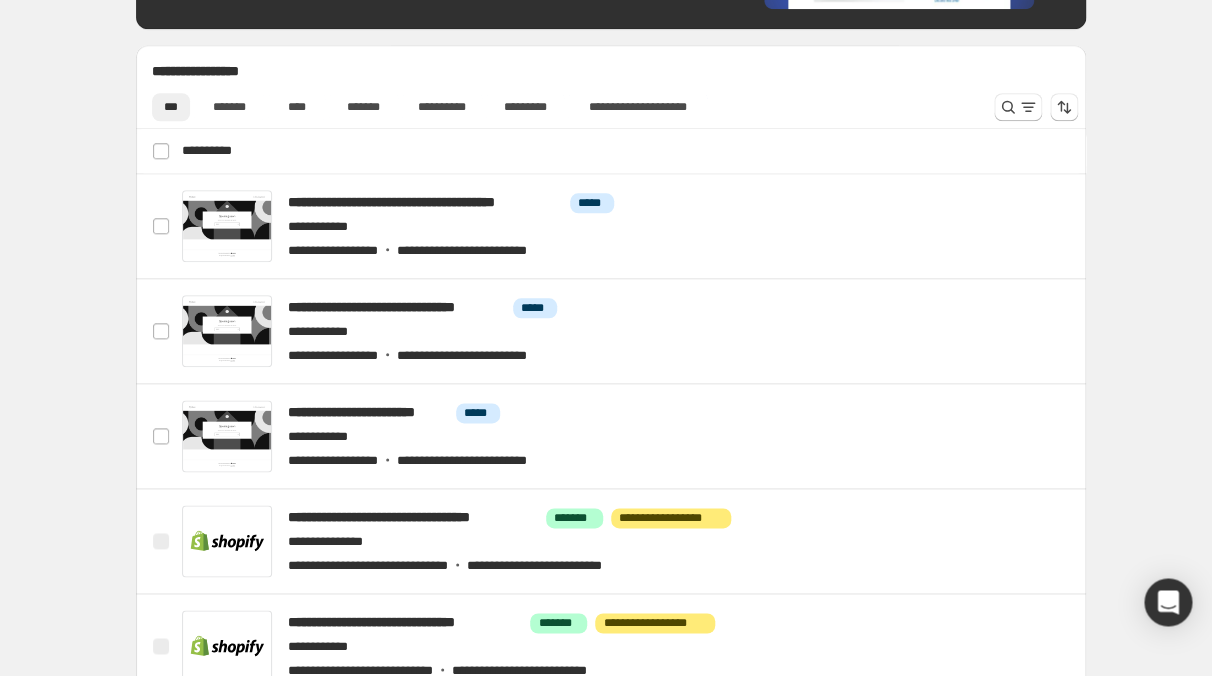 scroll, scrollTop: 512, scrollLeft: 0, axis: vertical 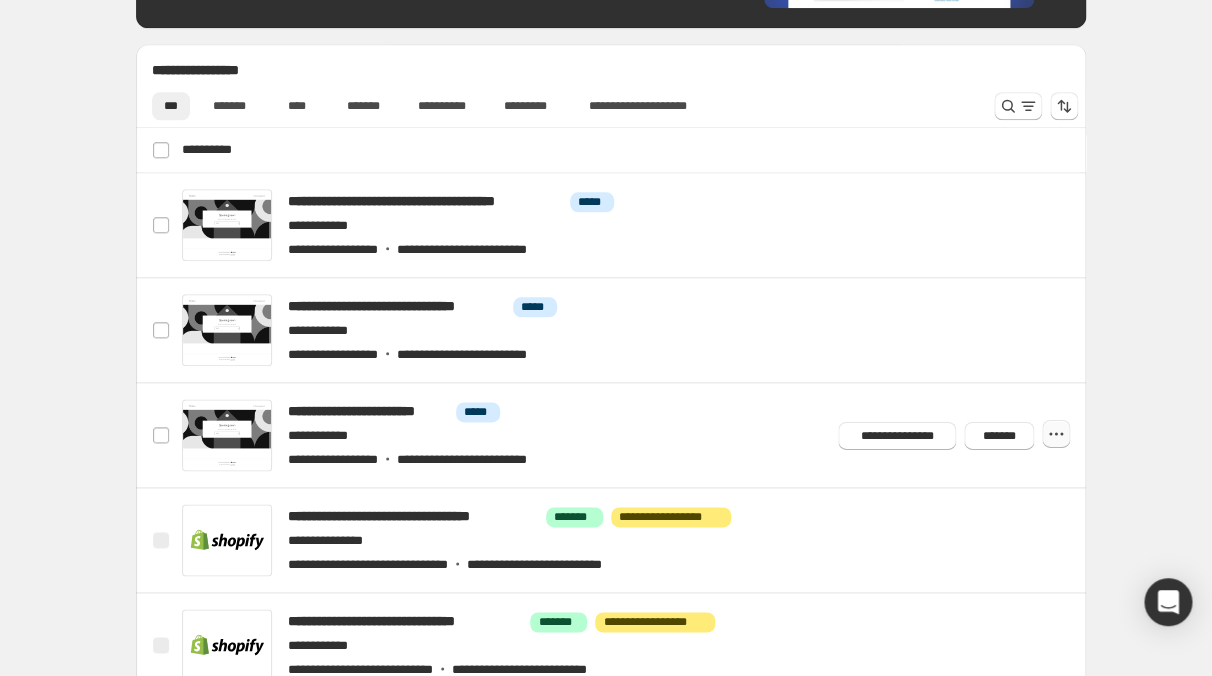 click 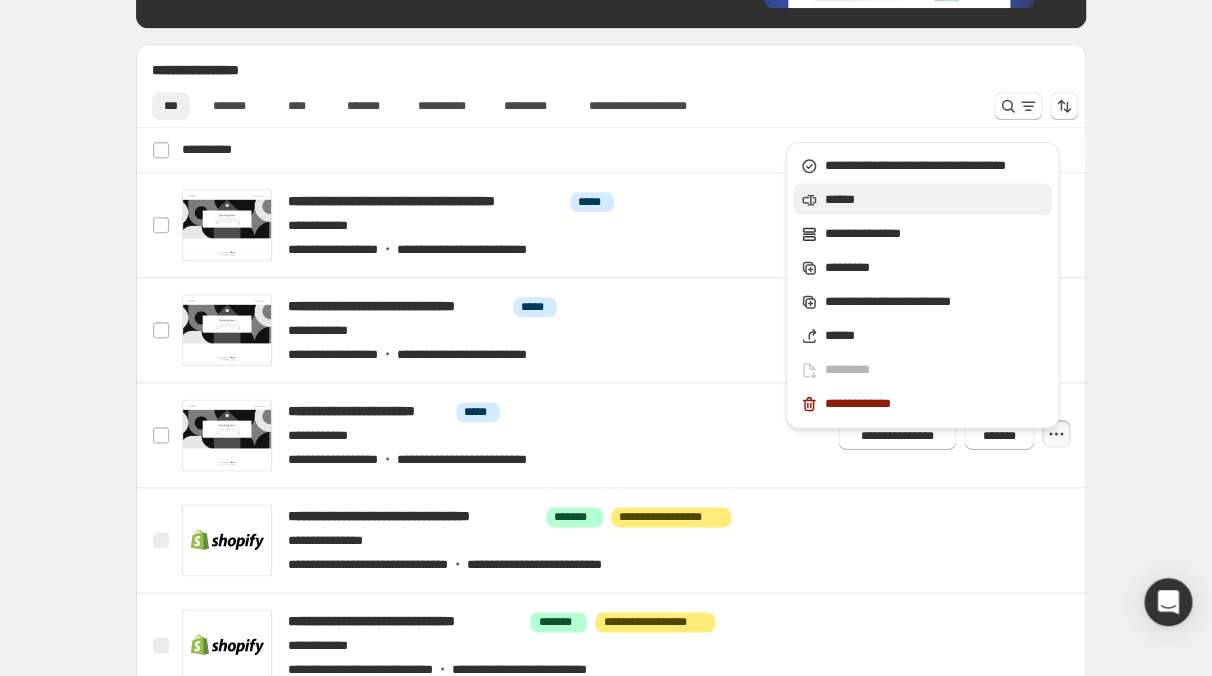click on "******" at bounding box center [935, 200] 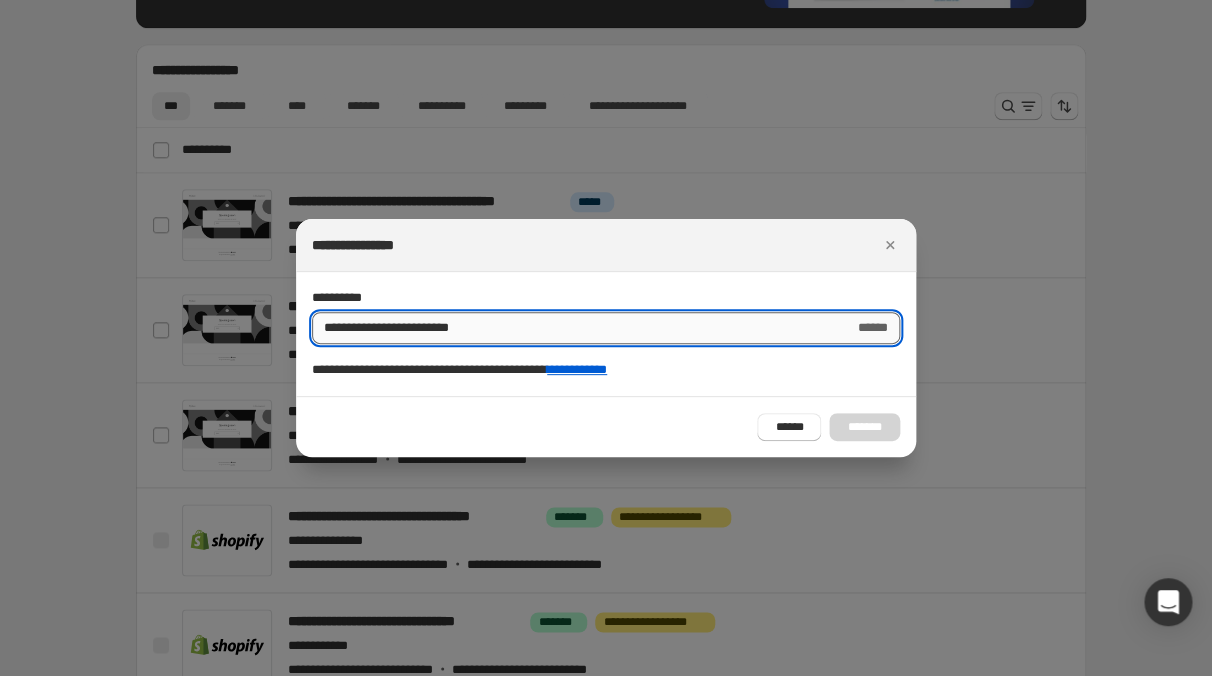 drag, startPoint x: 488, startPoint y: 321, endPoint x: 246, endPoint y: 314, distance: 242.10121 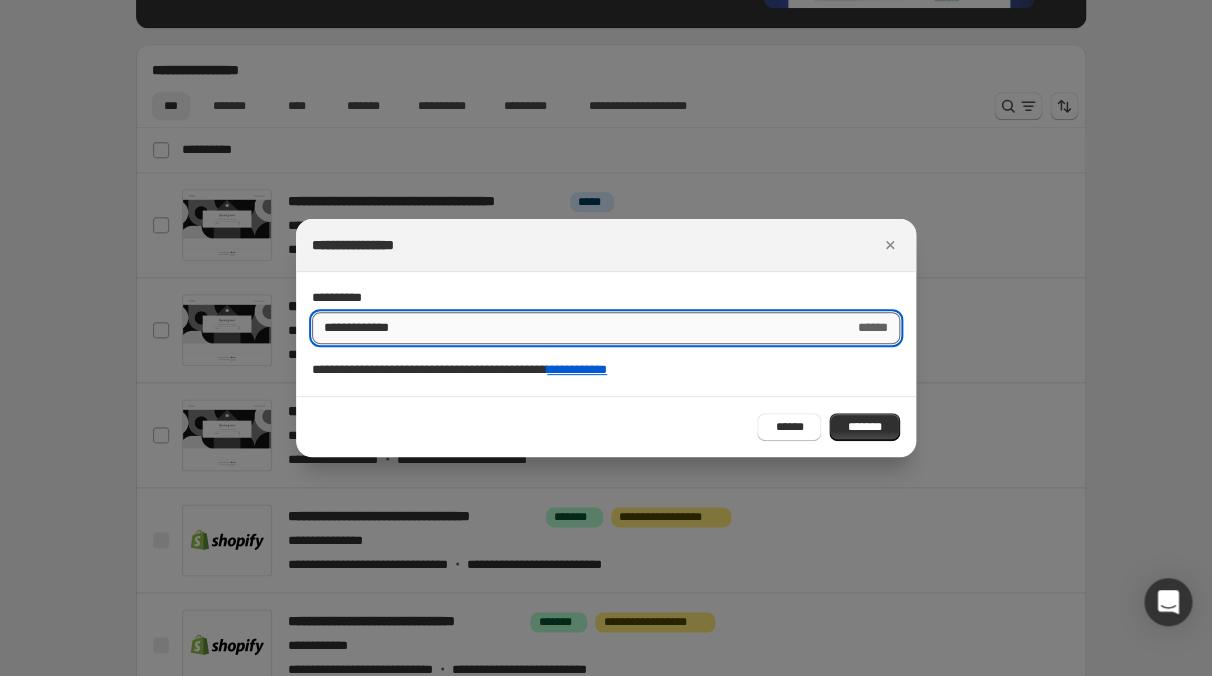 click on "**********" at bounding box center (577, 328) 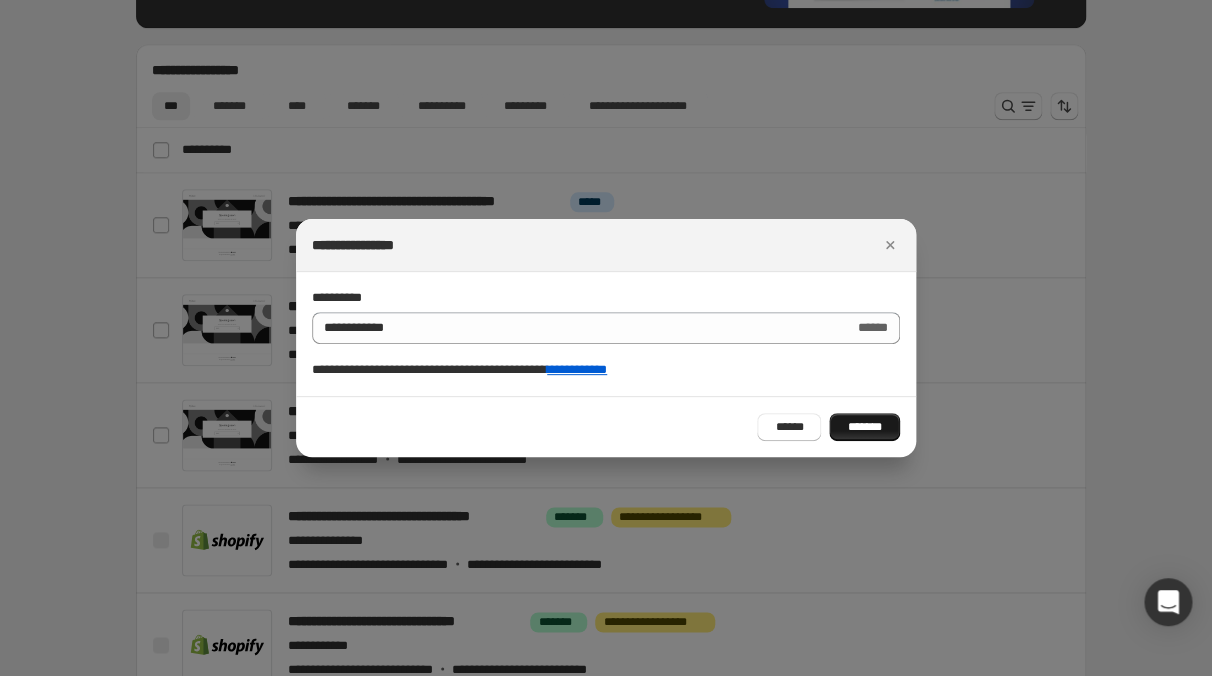 click on "*******" at bounding box center (864, 427) 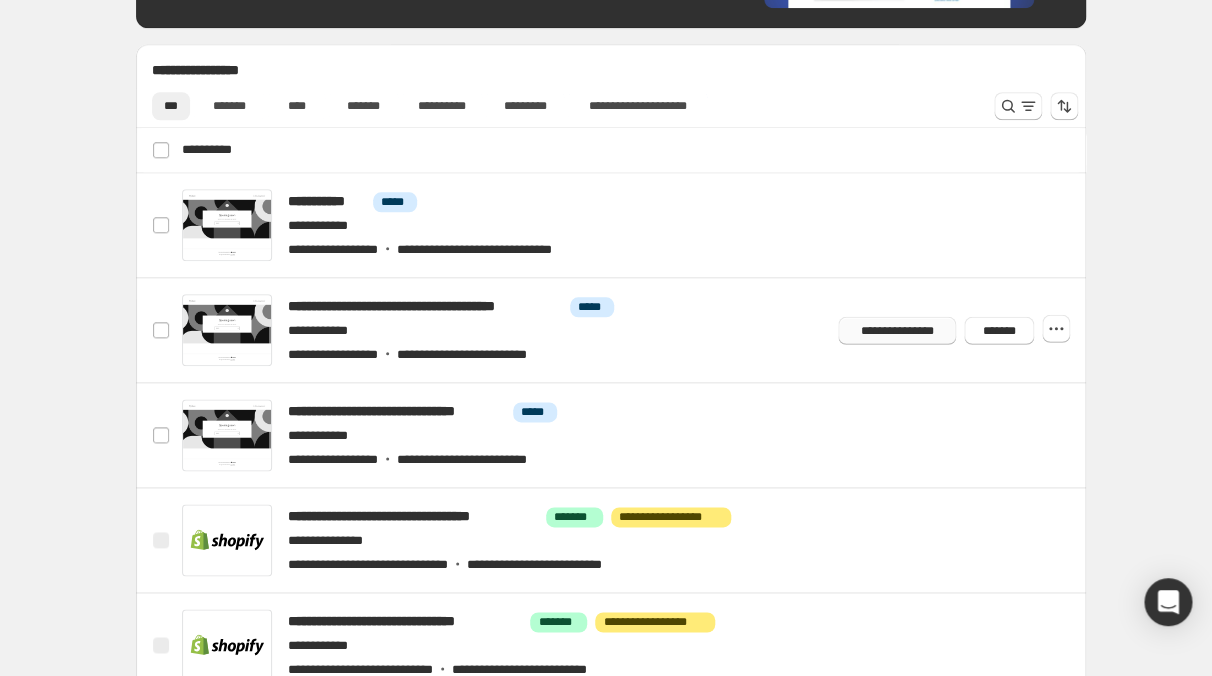 click on "**********" at bounding box center [897, 330] 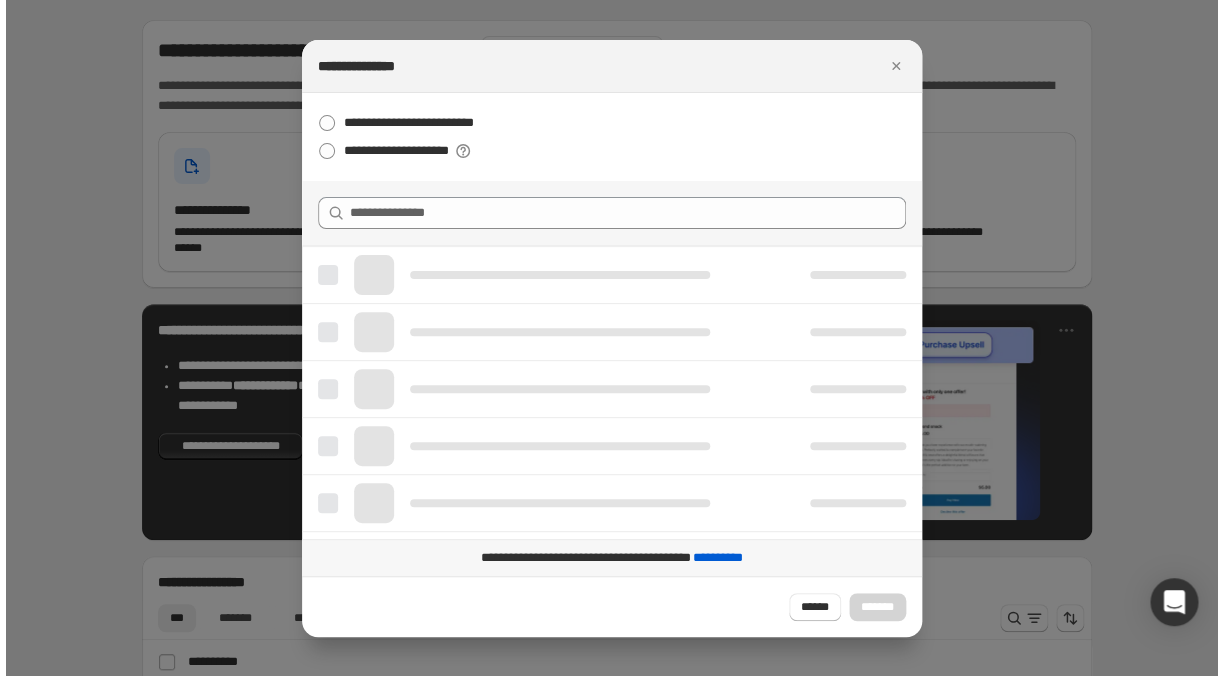 scroll, scrollTop: 0, scrollLeft: 0, axis: both 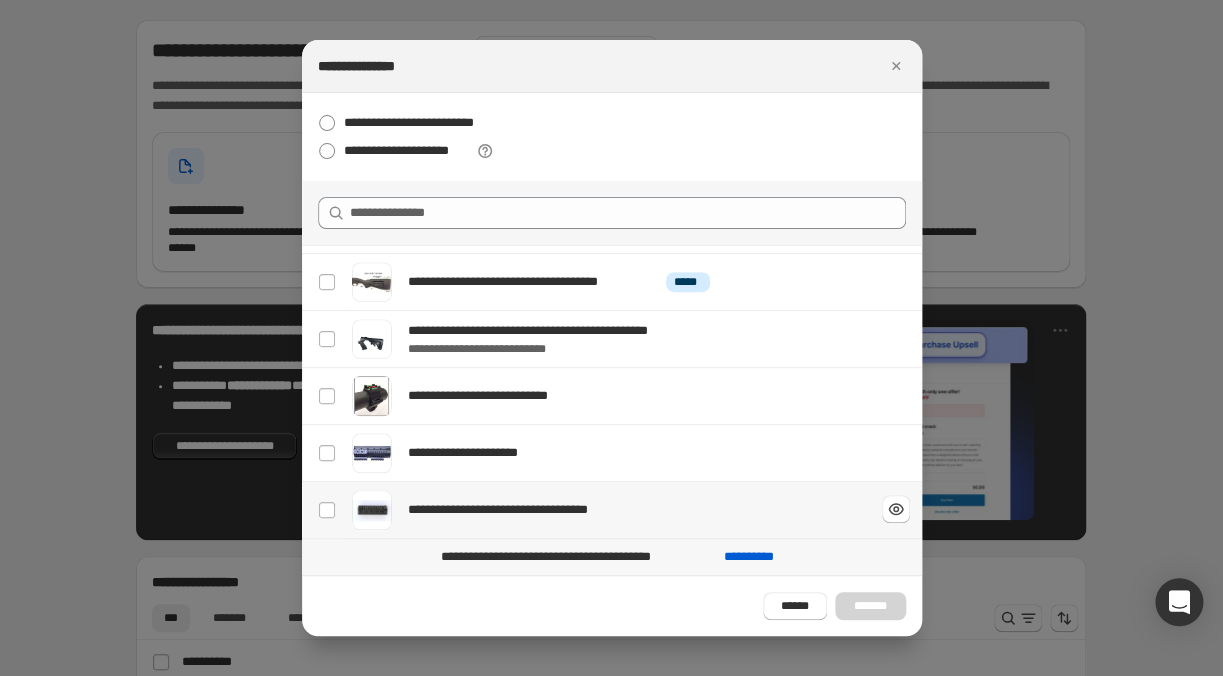 click on "**********" at bounding box center (605, 510) 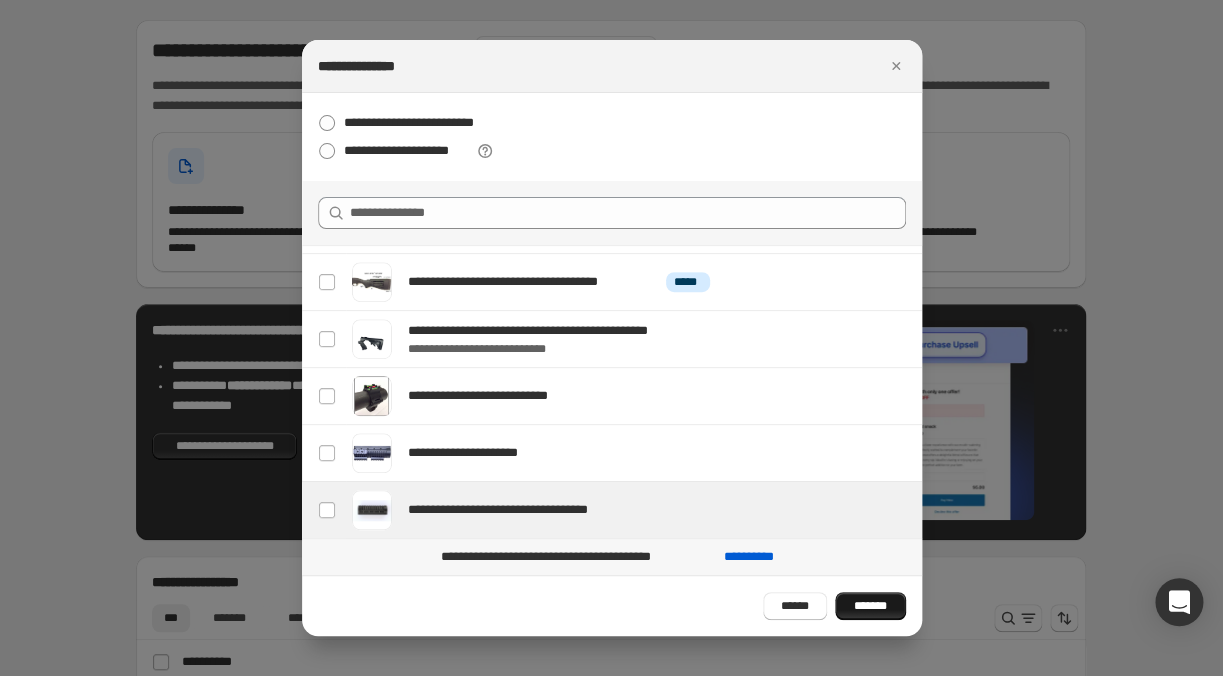 click on "*******" at bounding box center [870, 606] 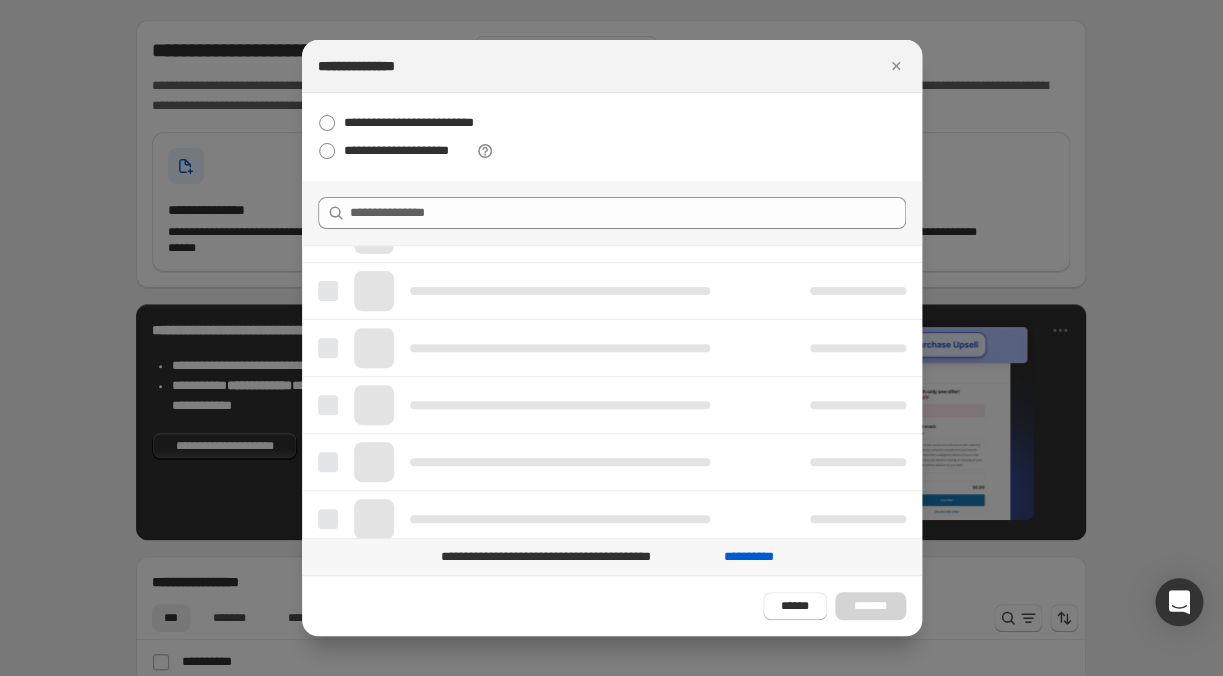 scroll, scrollTop: 0, scrollLeft: 0, axis: both 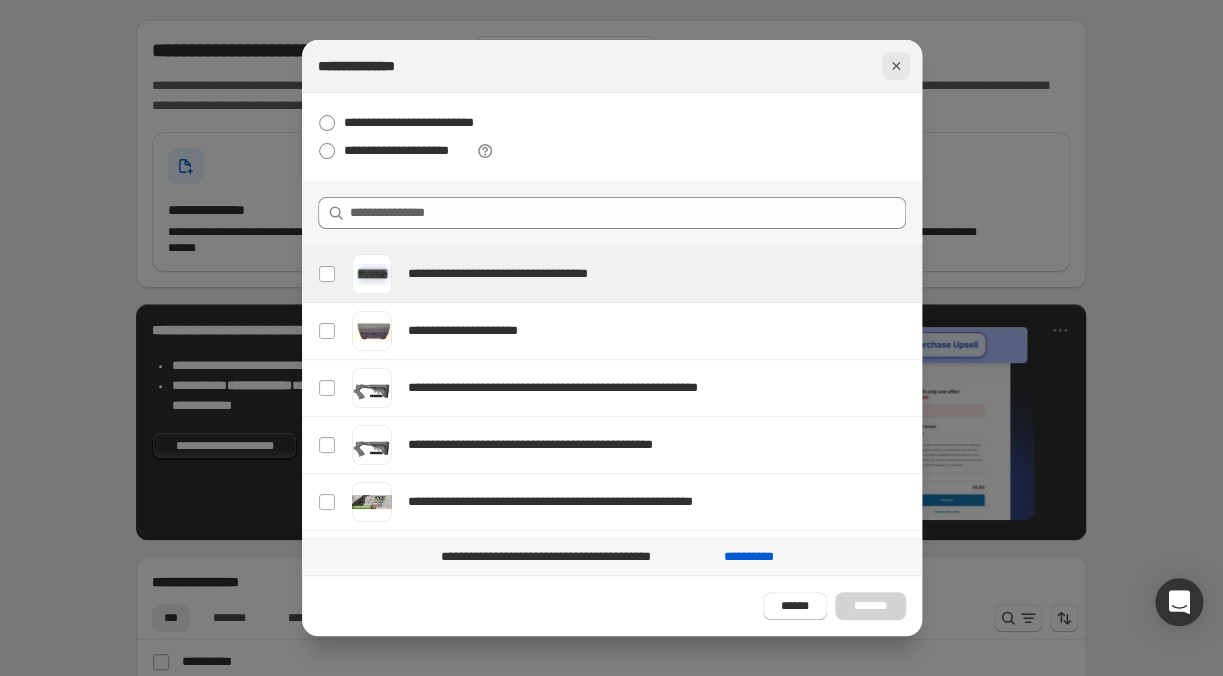 click 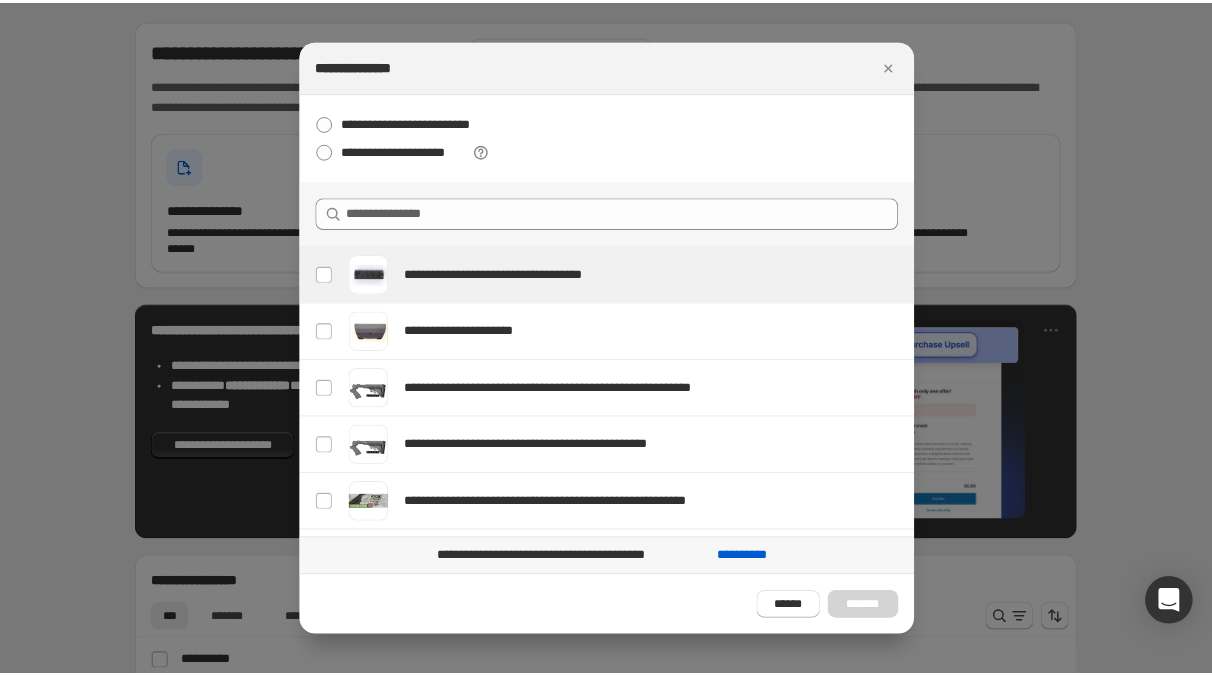 scroll, scrollTop: 512, scrollLeft: 0, axis: vertical 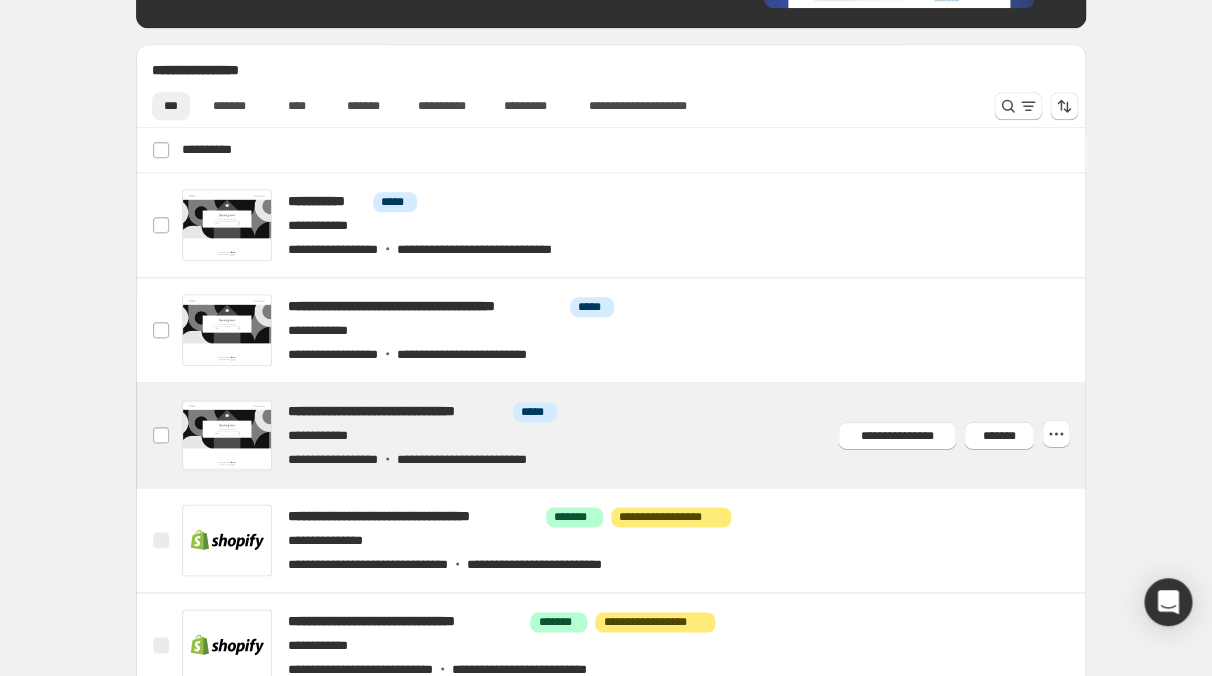 click at bounding box center (635, 435) 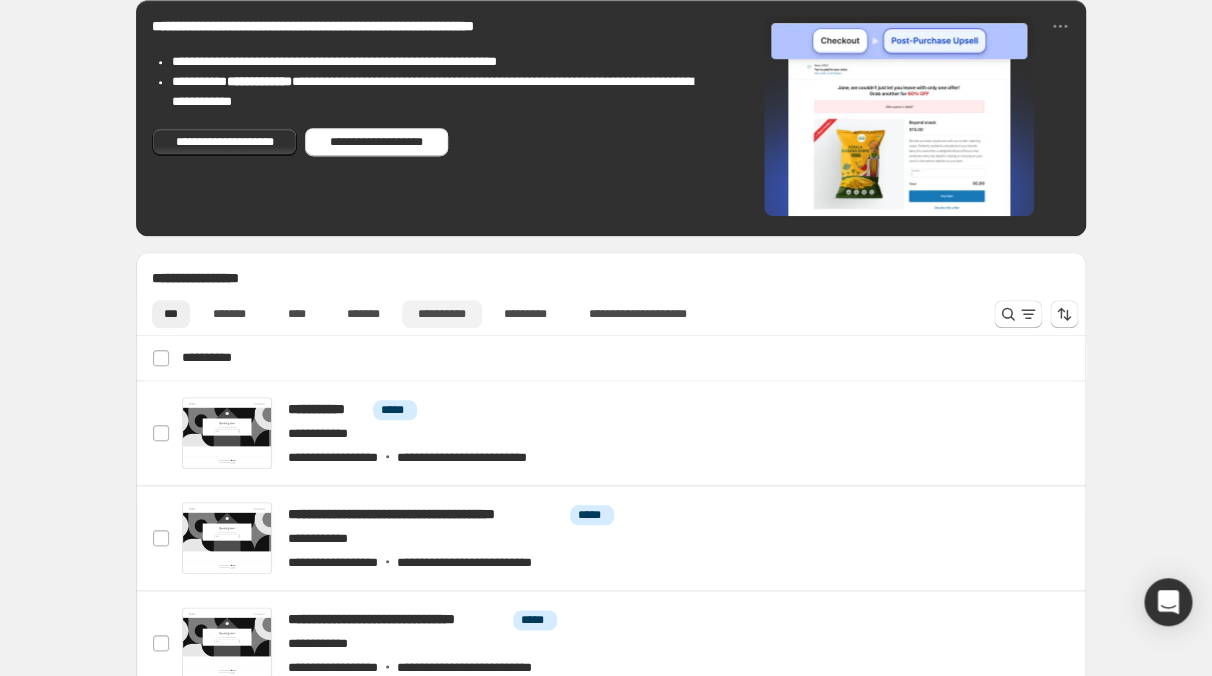 scroll, scrollTop: 496, scrollLeft: 0, axis: vertical 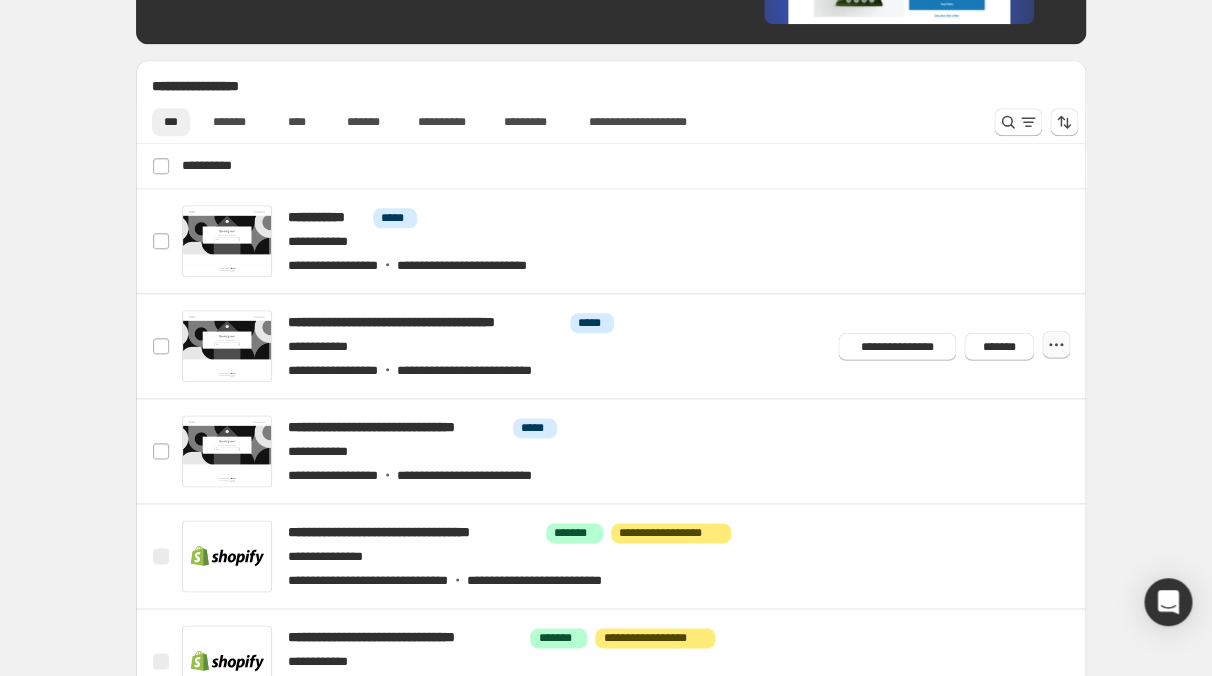 click 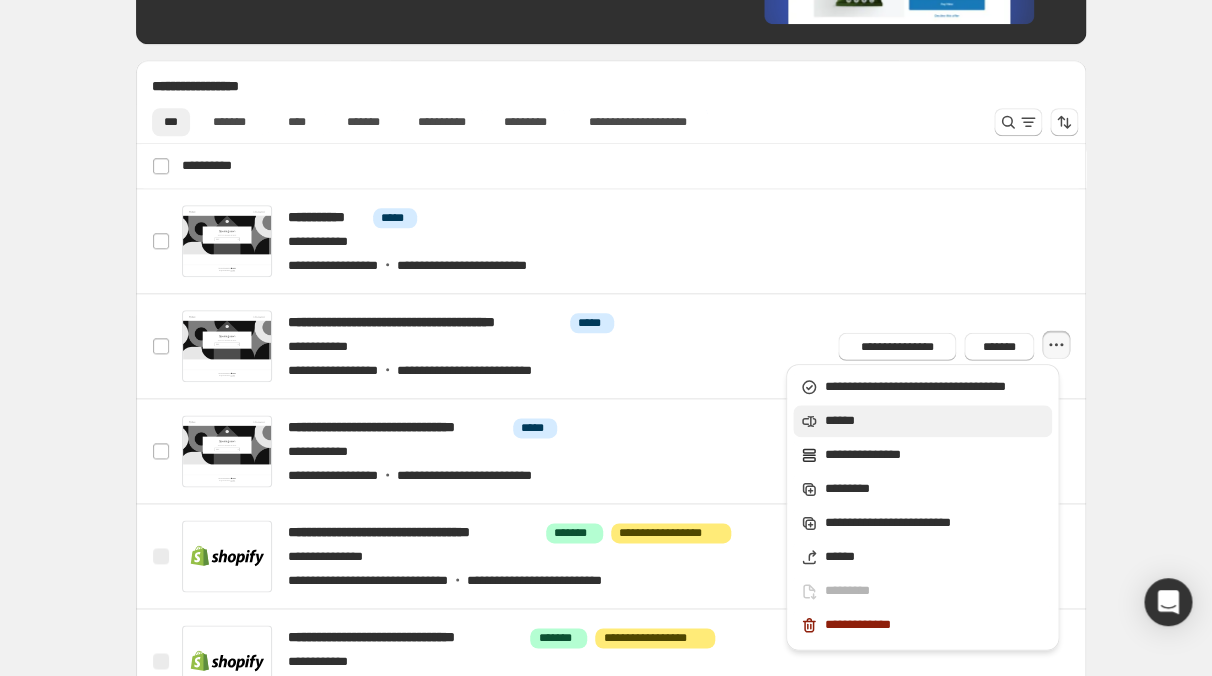 click on "******" at bounding box center (935, 421) 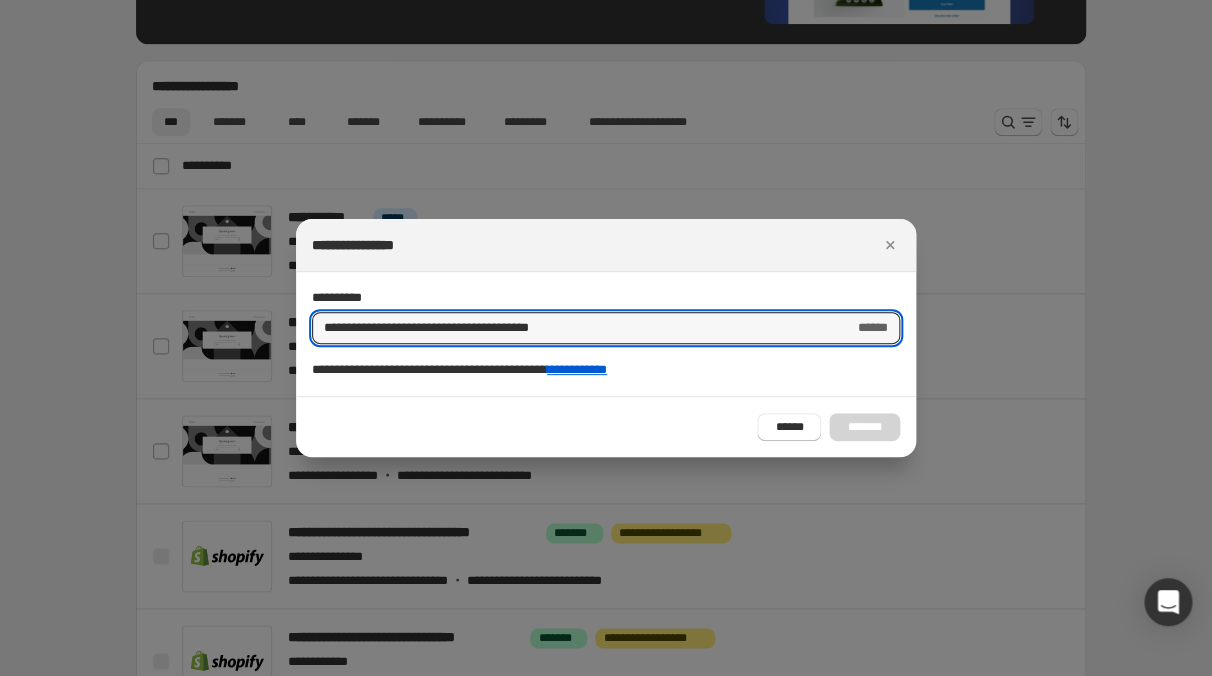 drag, startPoint x: 611, startPoint y: 318, endPoint x: 244, endPoint y: 317, distance: 367.00137 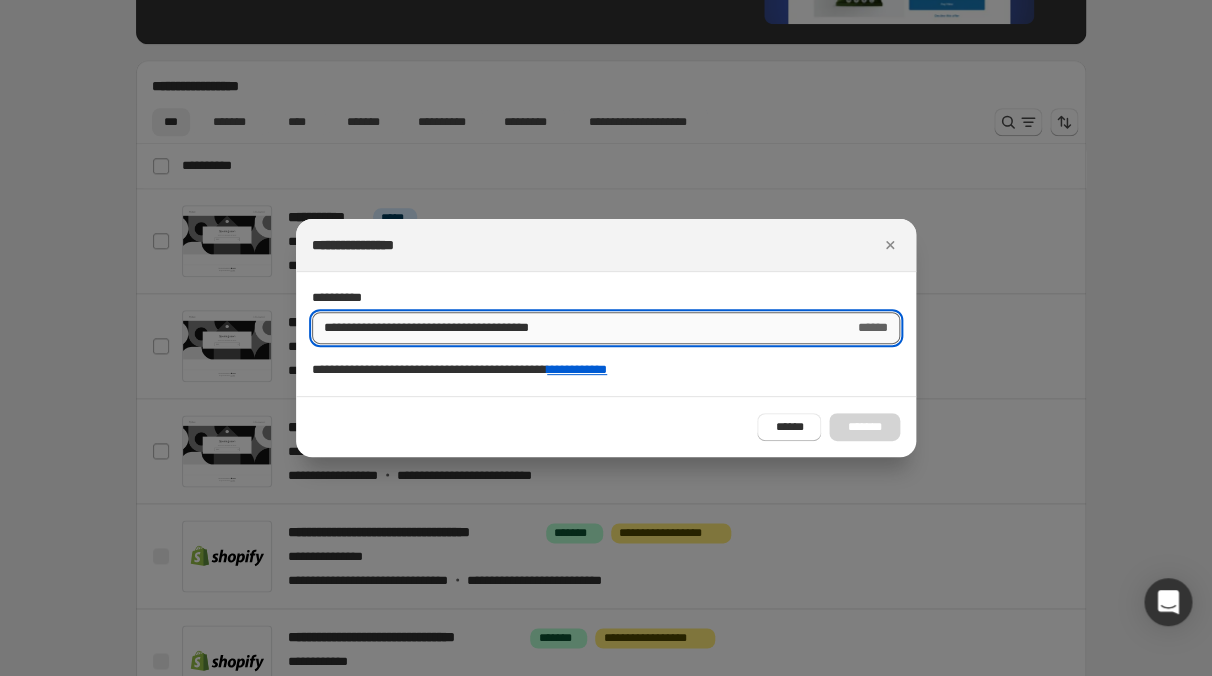 click on "**********" at bounding box center (577, 328) 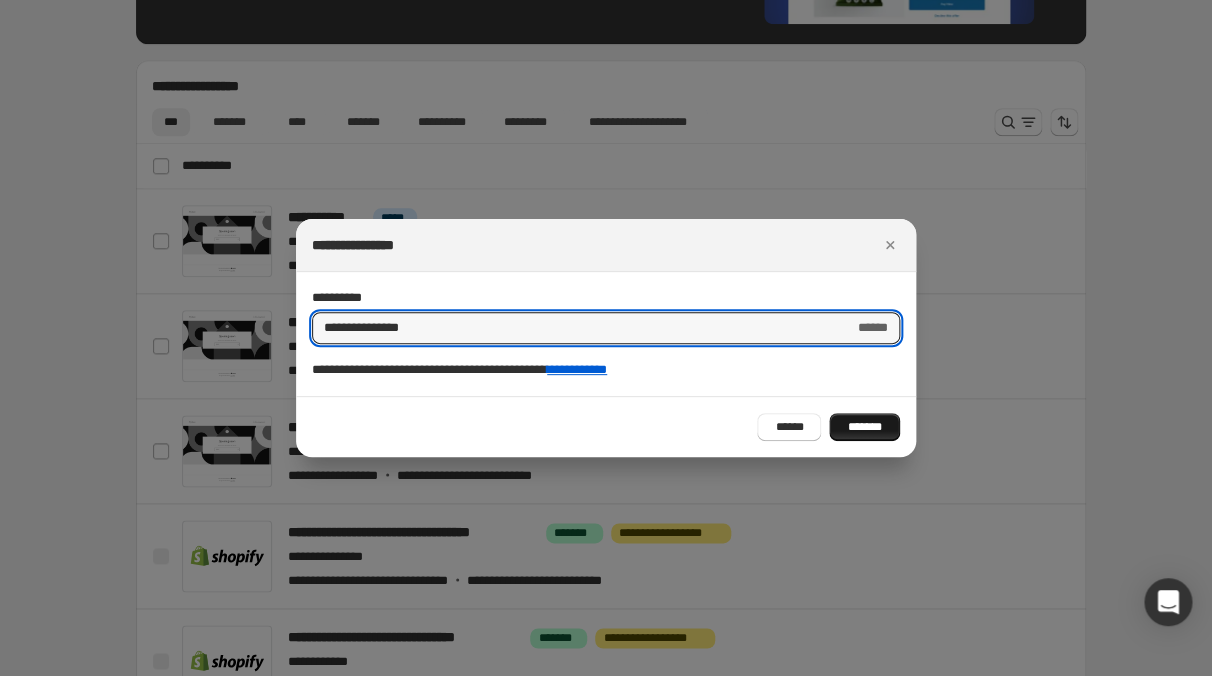 type on "**********" 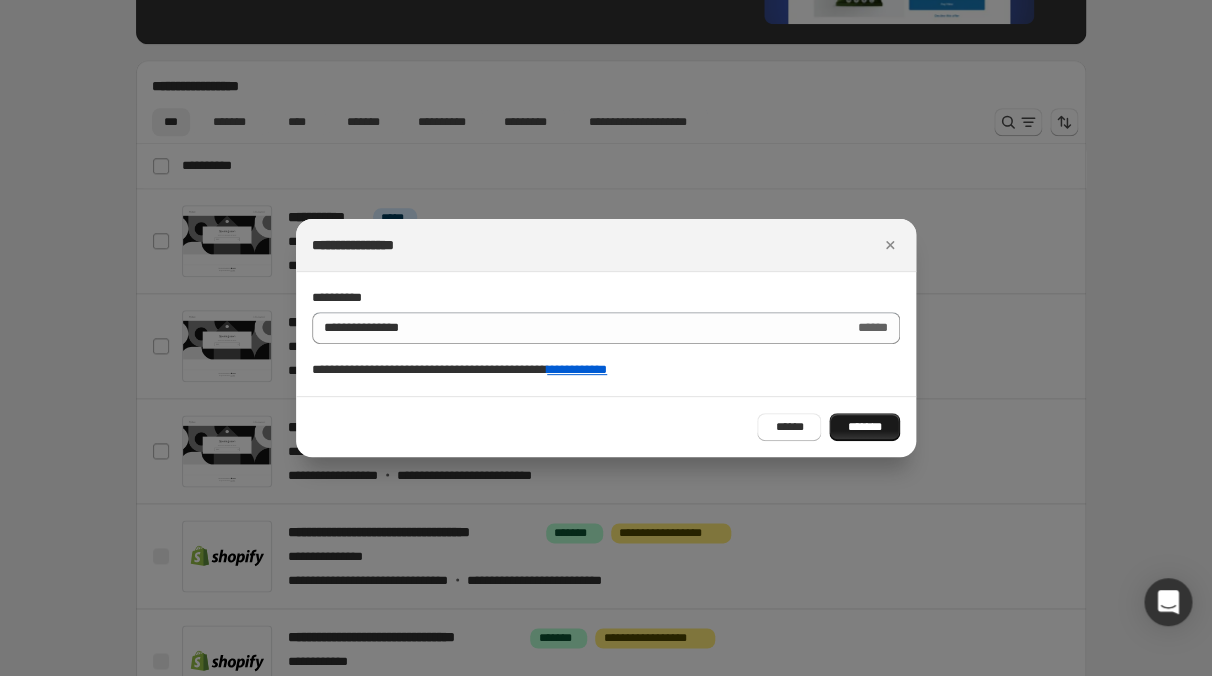 click on "*******" at bounding box center [864, 427] 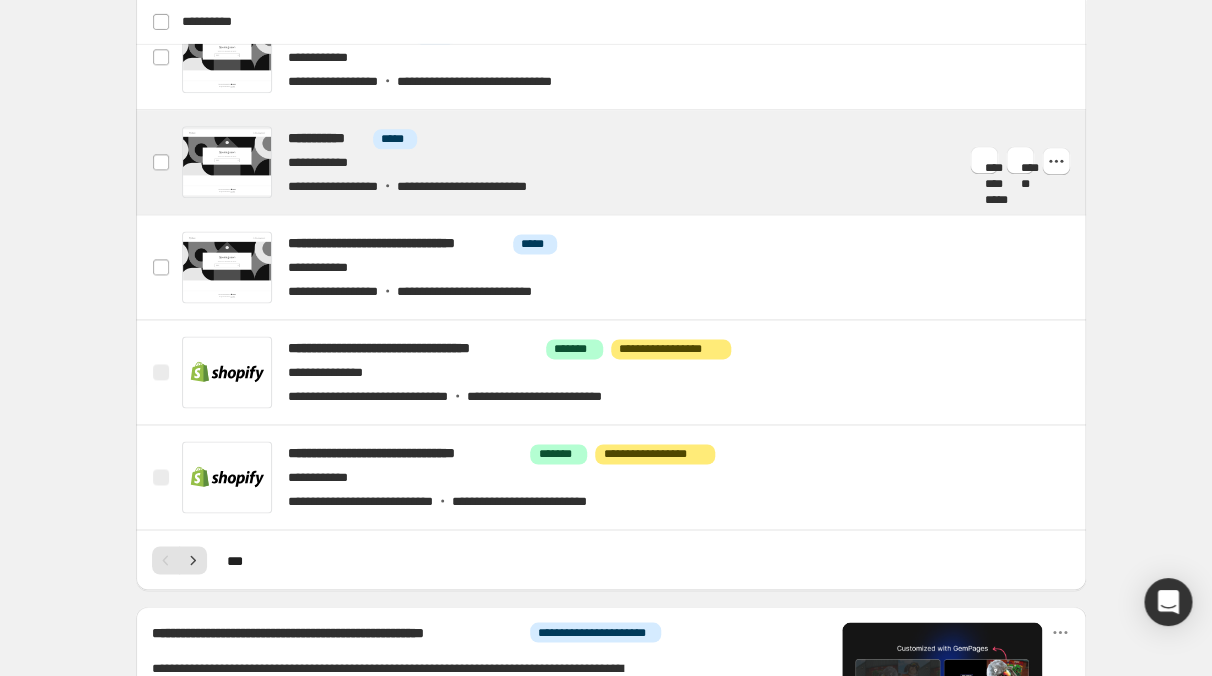 scroll, scrollTop: 608, scrollLeft: 0, axis: vertical 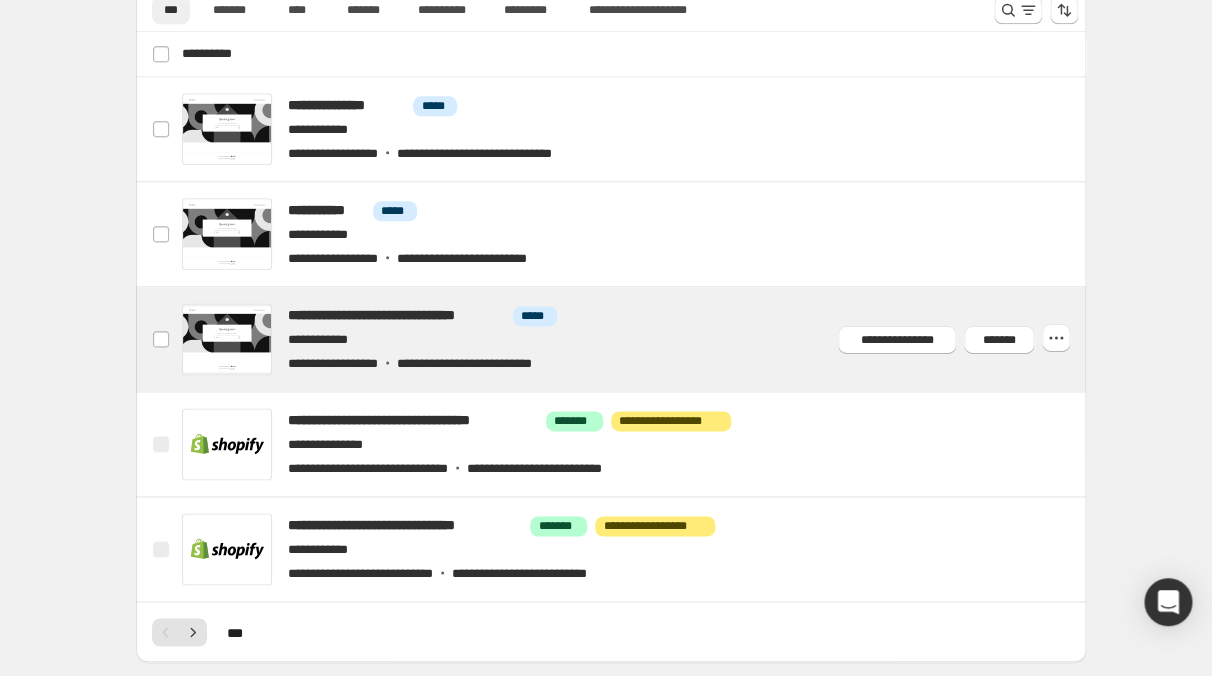 click at bounding box center (635, 339) 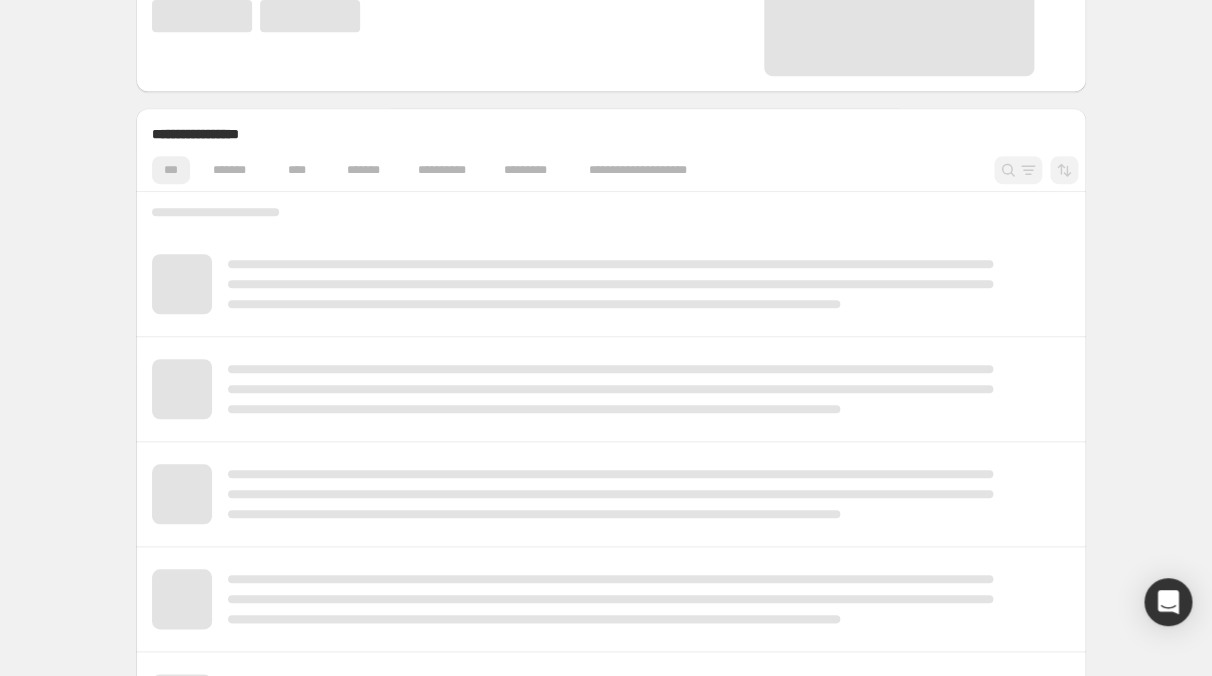 scroll, scrollTop: 327, scrollLeft: 0, axis: vertical 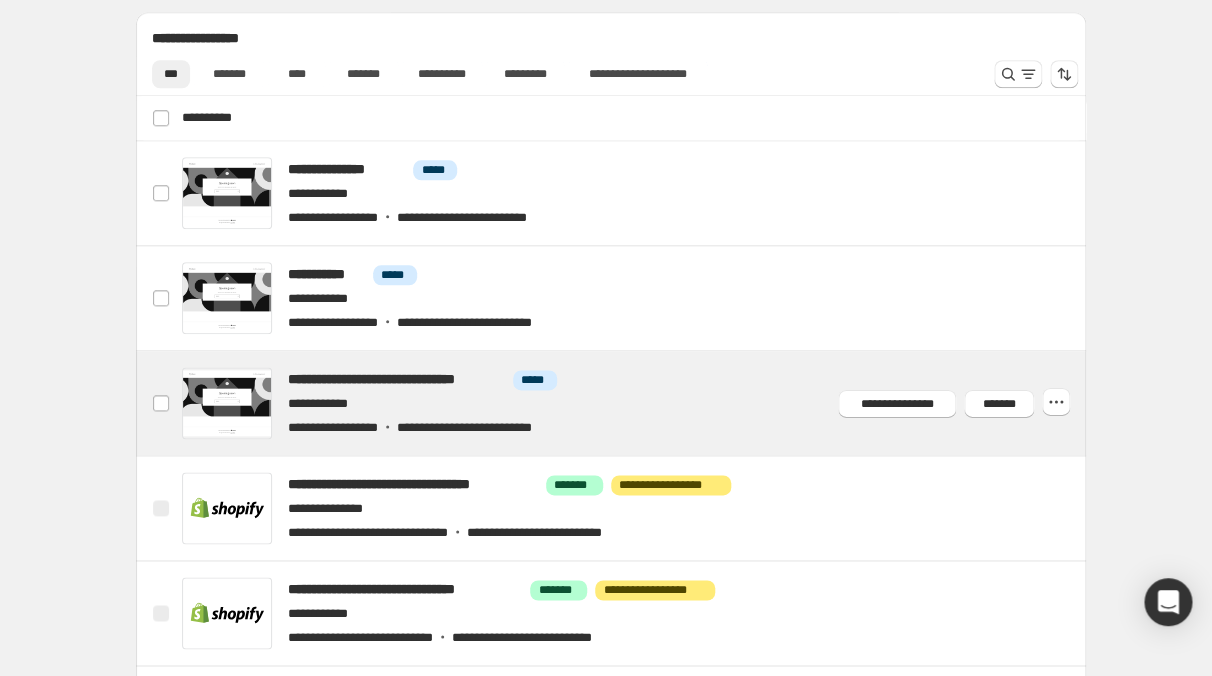 click at bounding box center [635, 403] 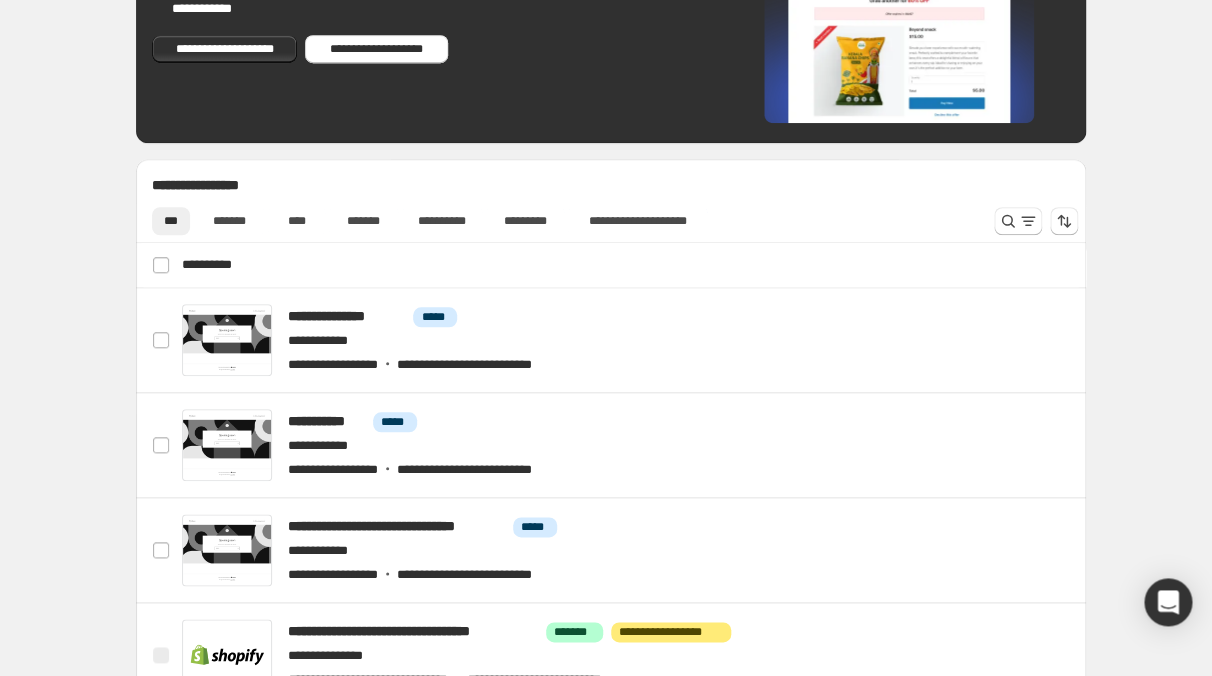 scroll, scrollTop: 400, scrollLeft: 0, axis: vertical 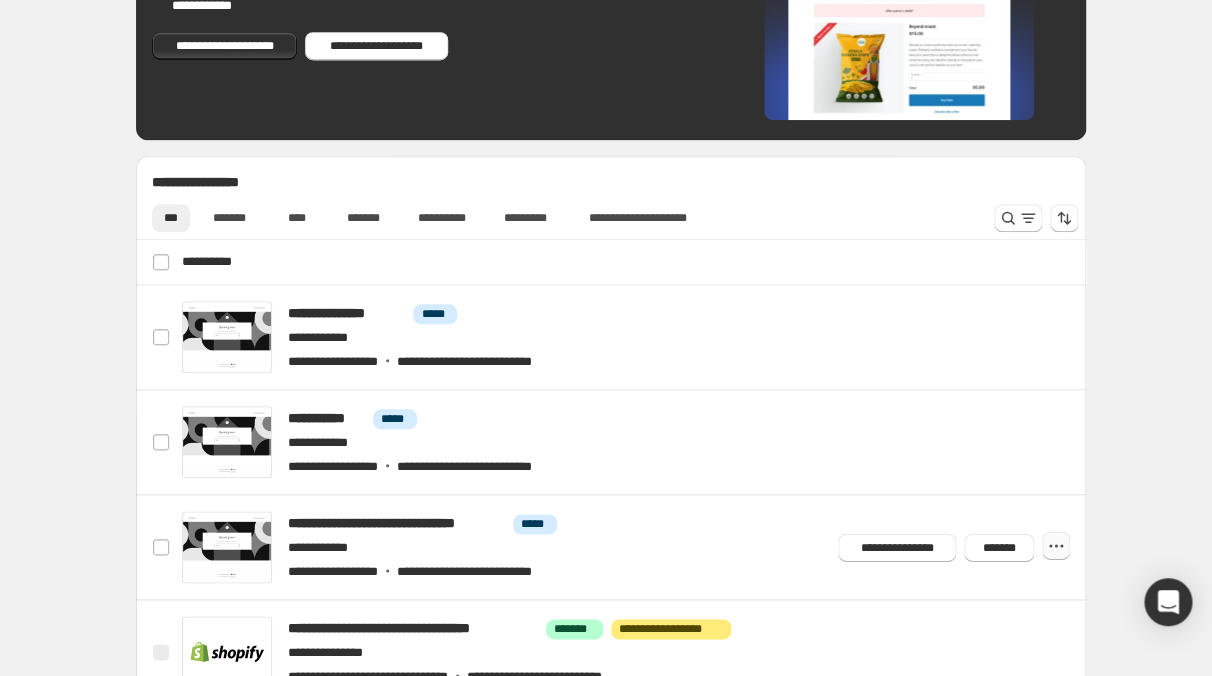 click 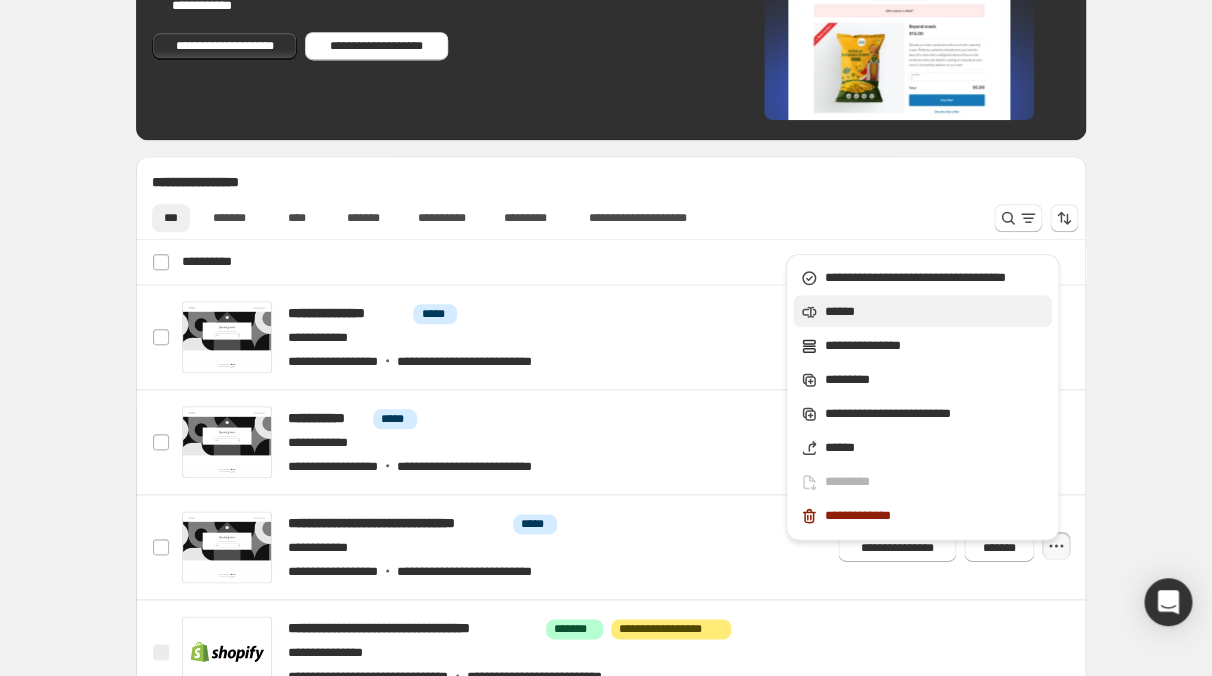 click on "******" at bounding box center (935, 312) 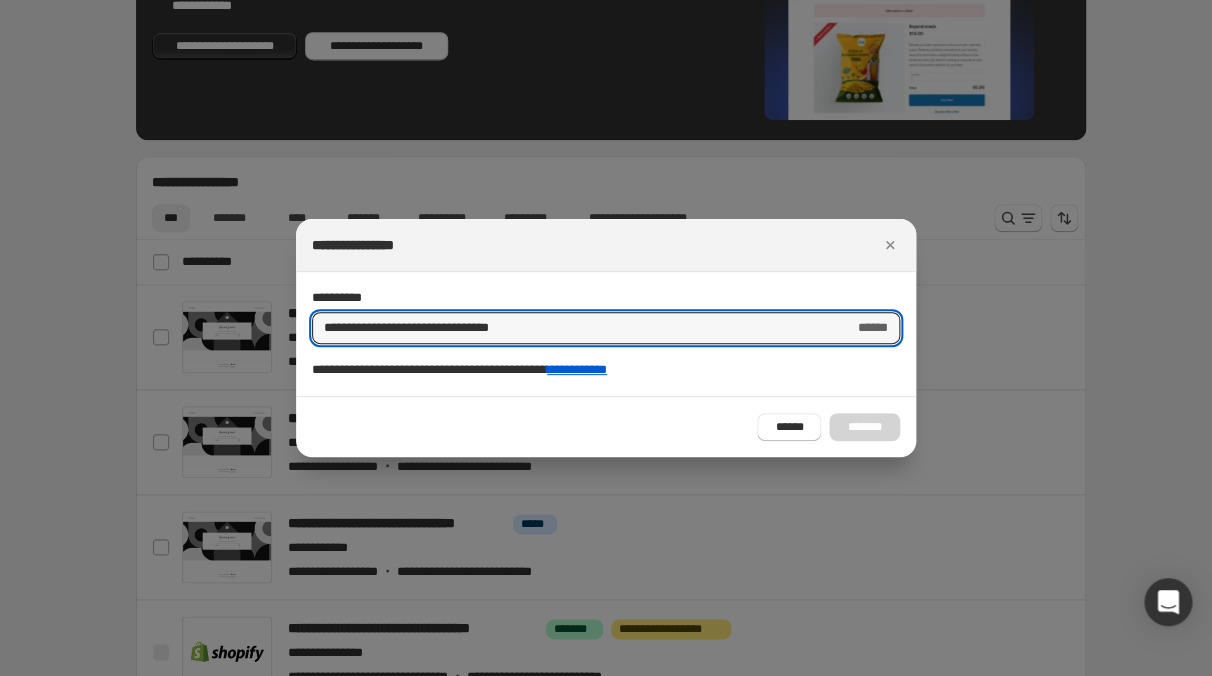 drag, startPoint x: 575, startPoint y: 328, endPoint x: 158, endPoint y: 330, distance: 417.0048 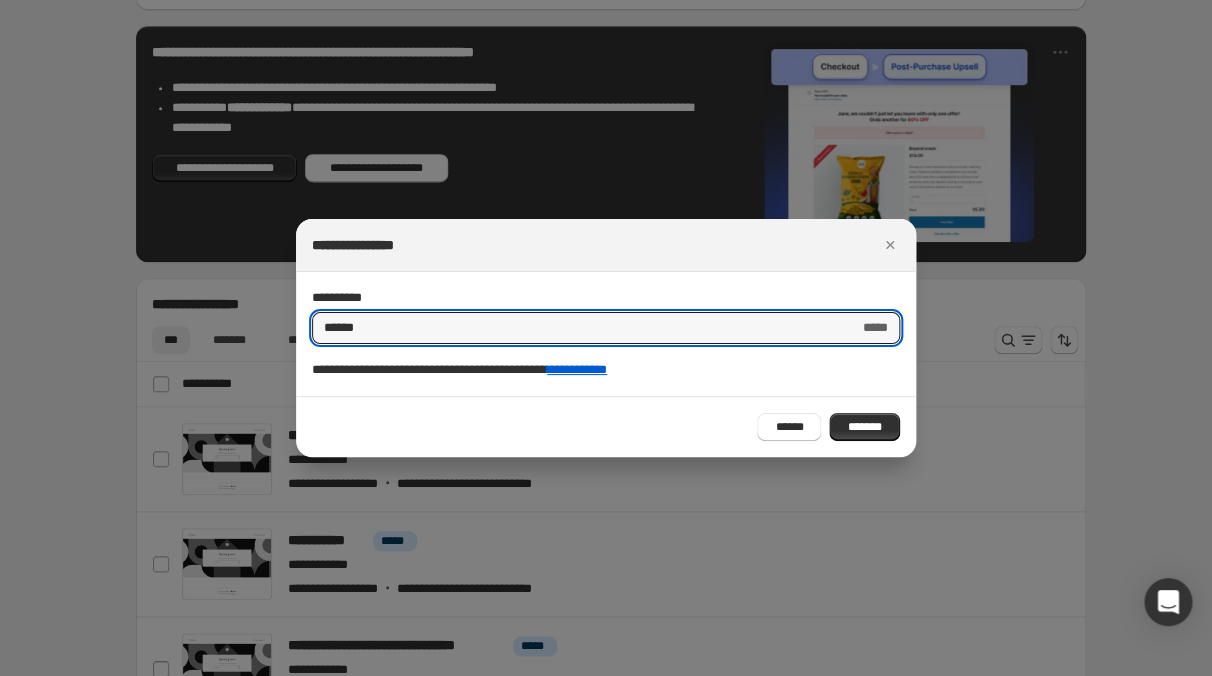 scroll, scrollTop: 176, scrollLeft: 0, axis: vertical 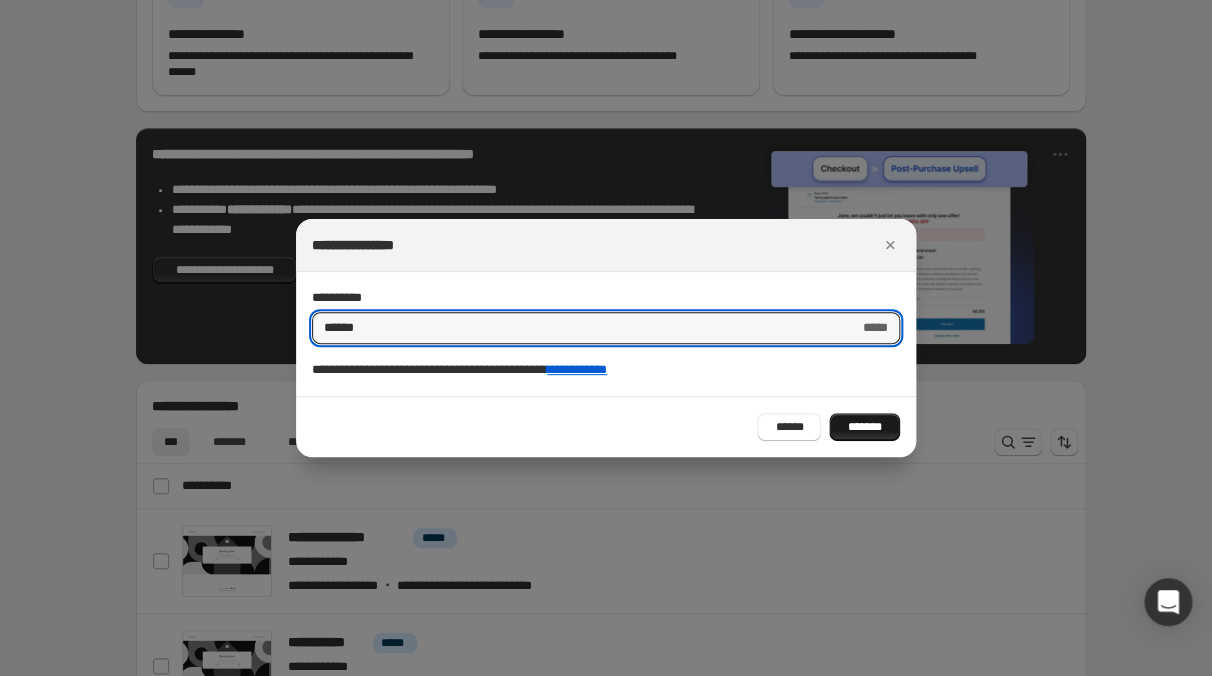 type on "******" 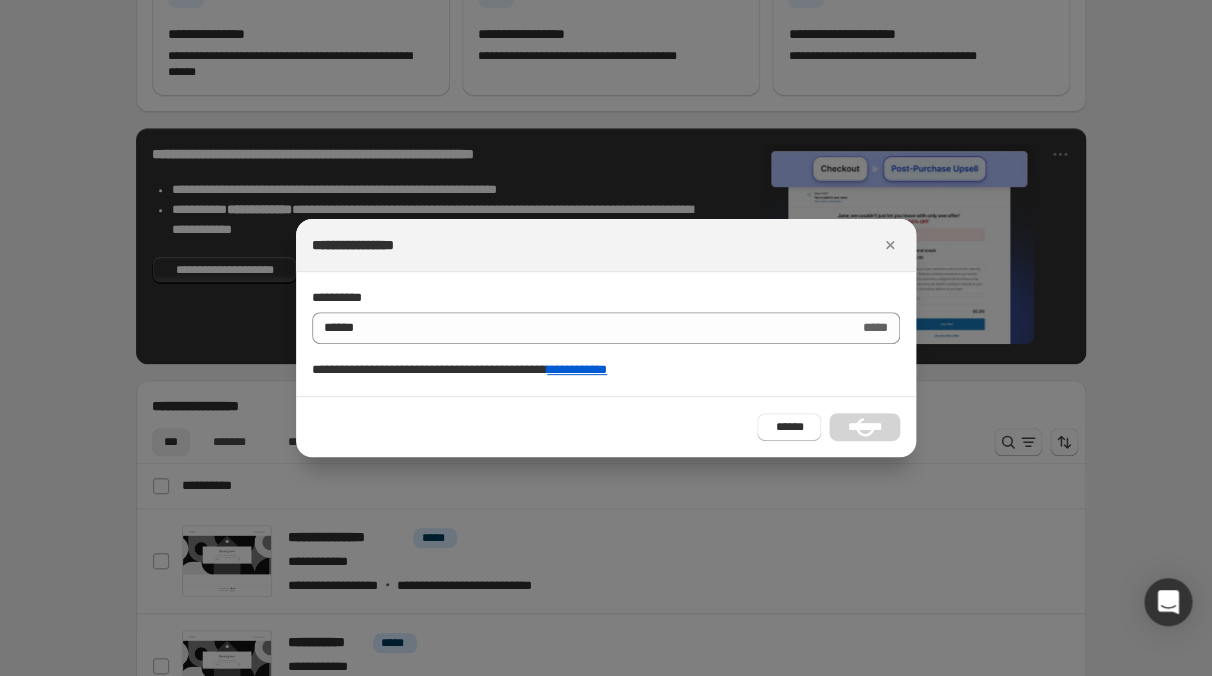 scroll, scrollTop: 400, scrollLeft: 0, axis: vertical 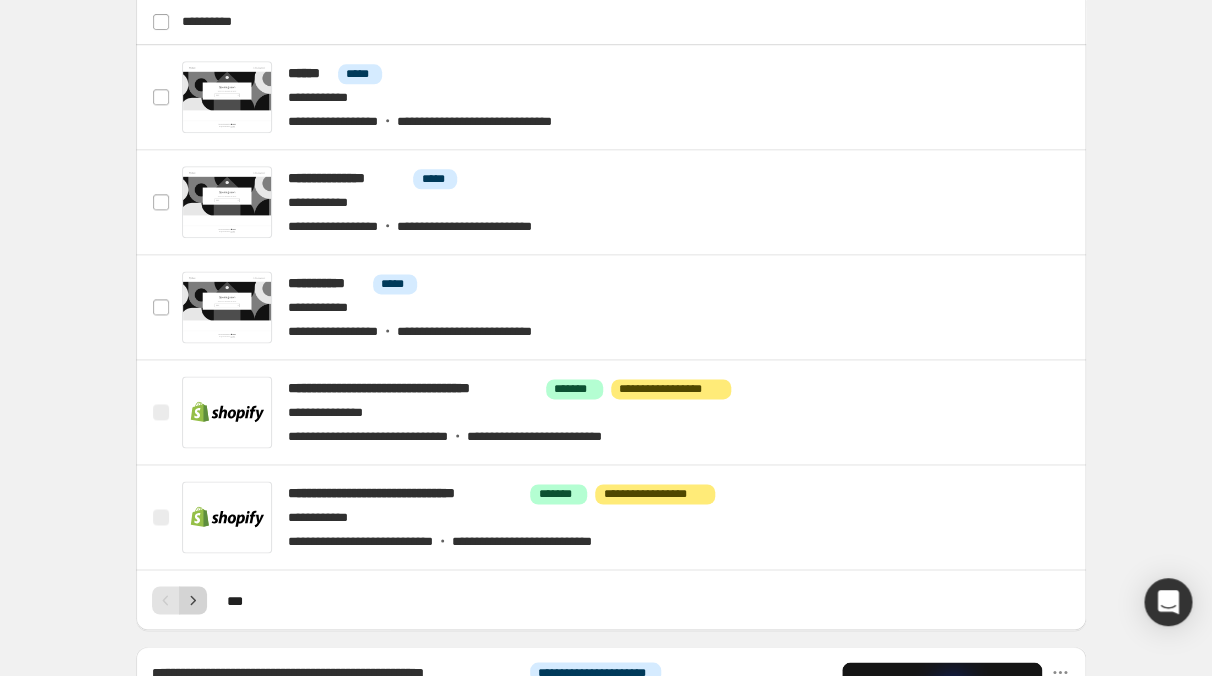 click 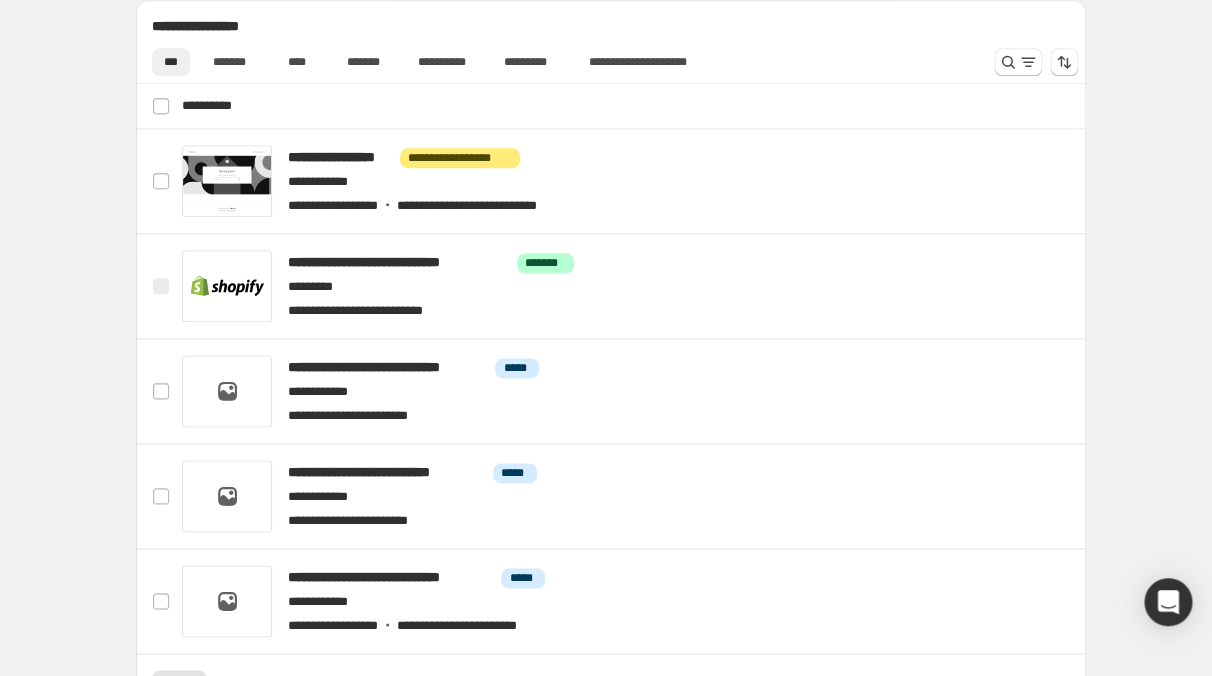 scroll, scrollTop: 556, scrollLeft: 0, axis: vertical 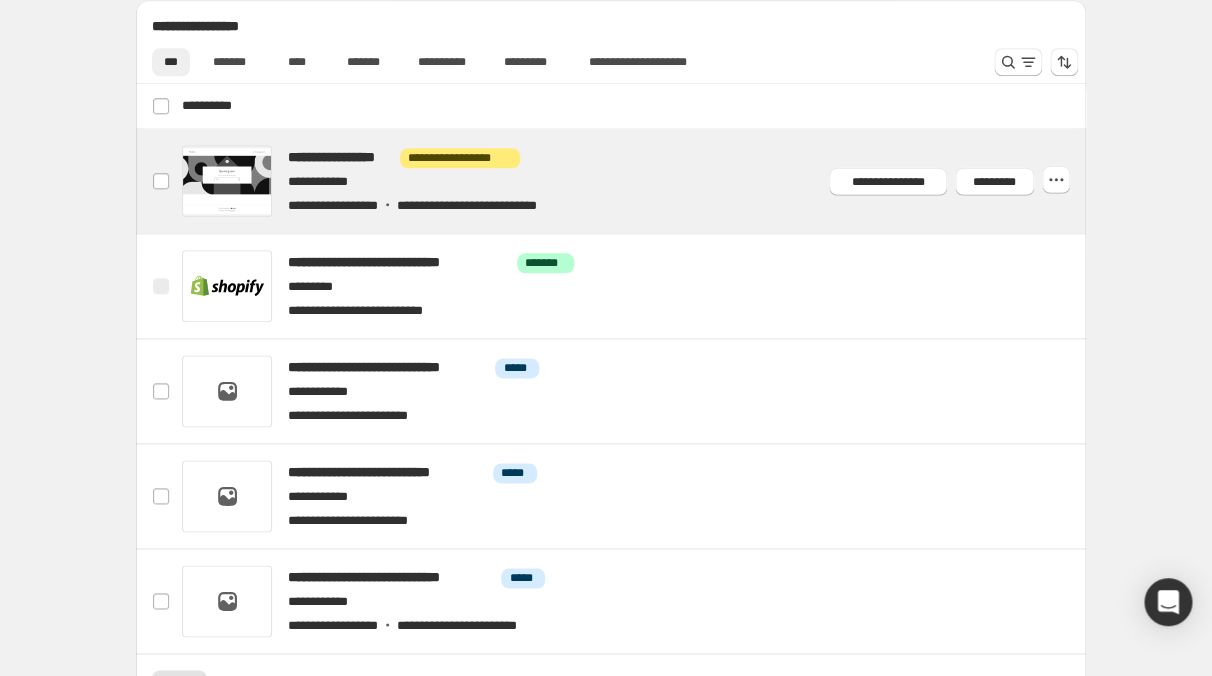 click at bounding box center (635, 181) 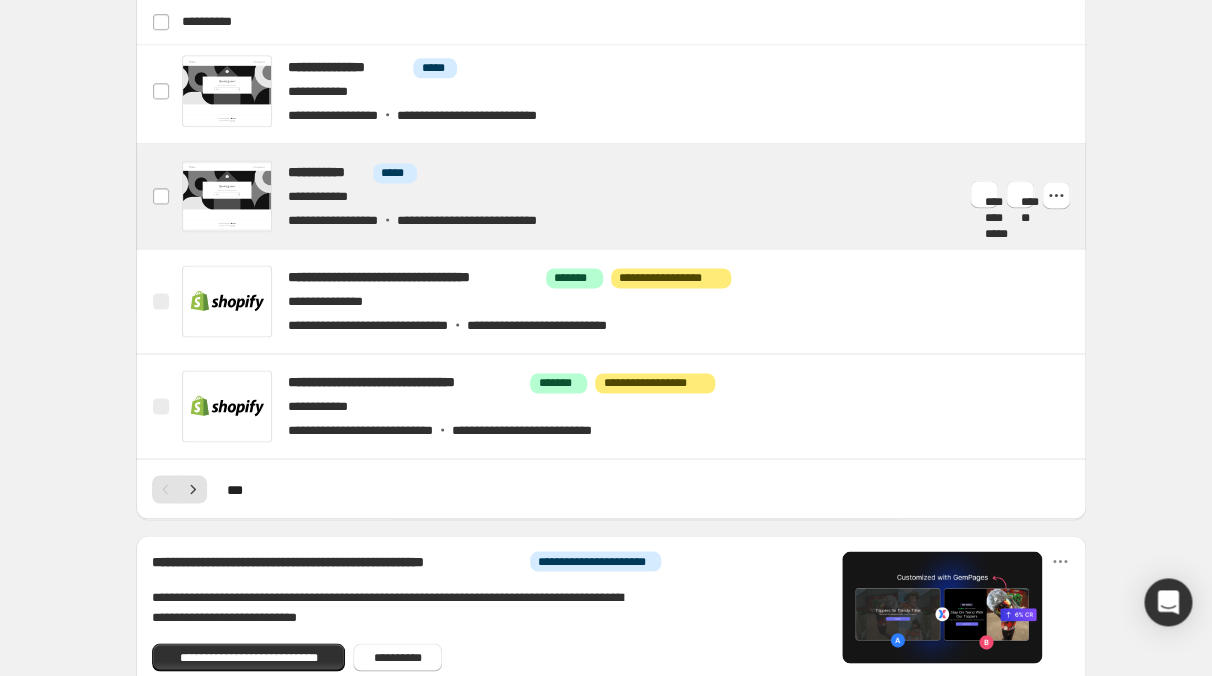 scroll, scrollTop: 752, scrollLeft: 0, axis: vertical 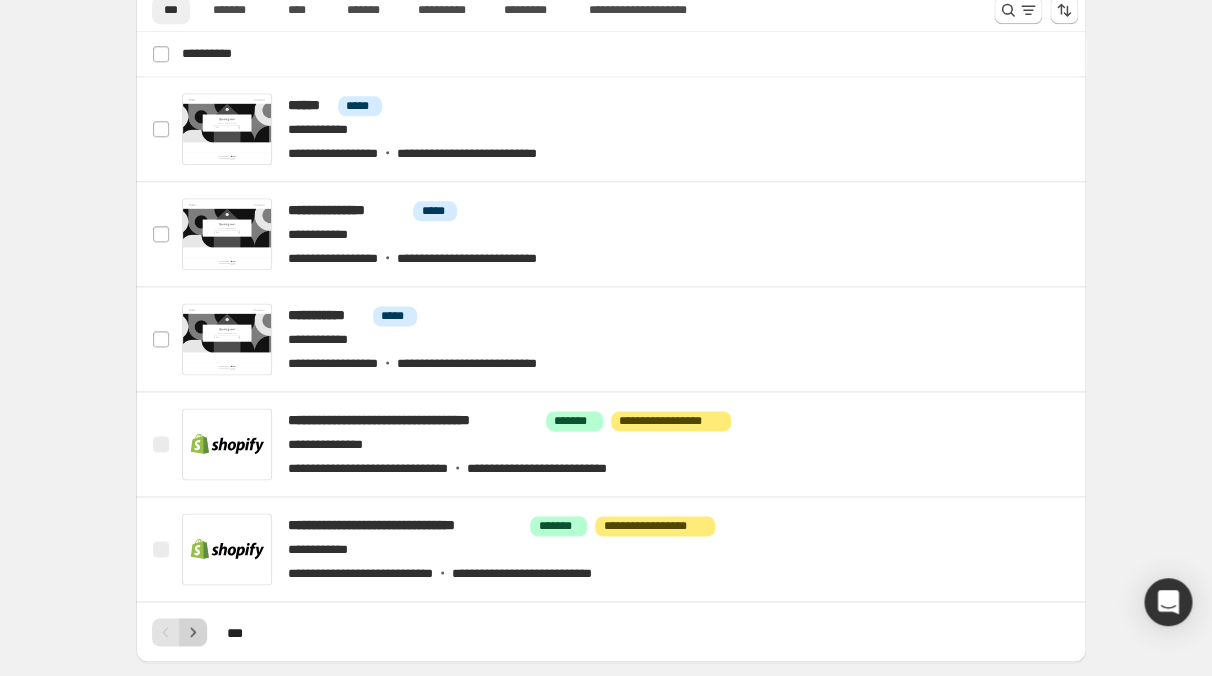 click 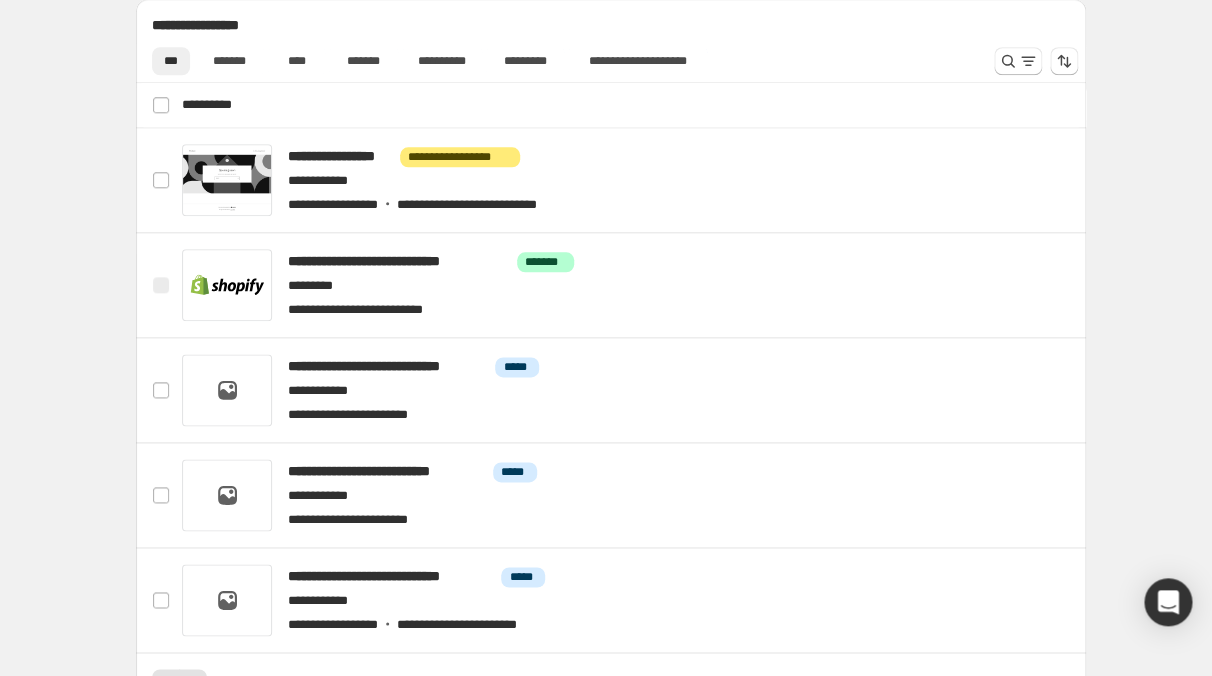 scroll, scrollTop: 556, scrollLeft: 0, axis: vertical 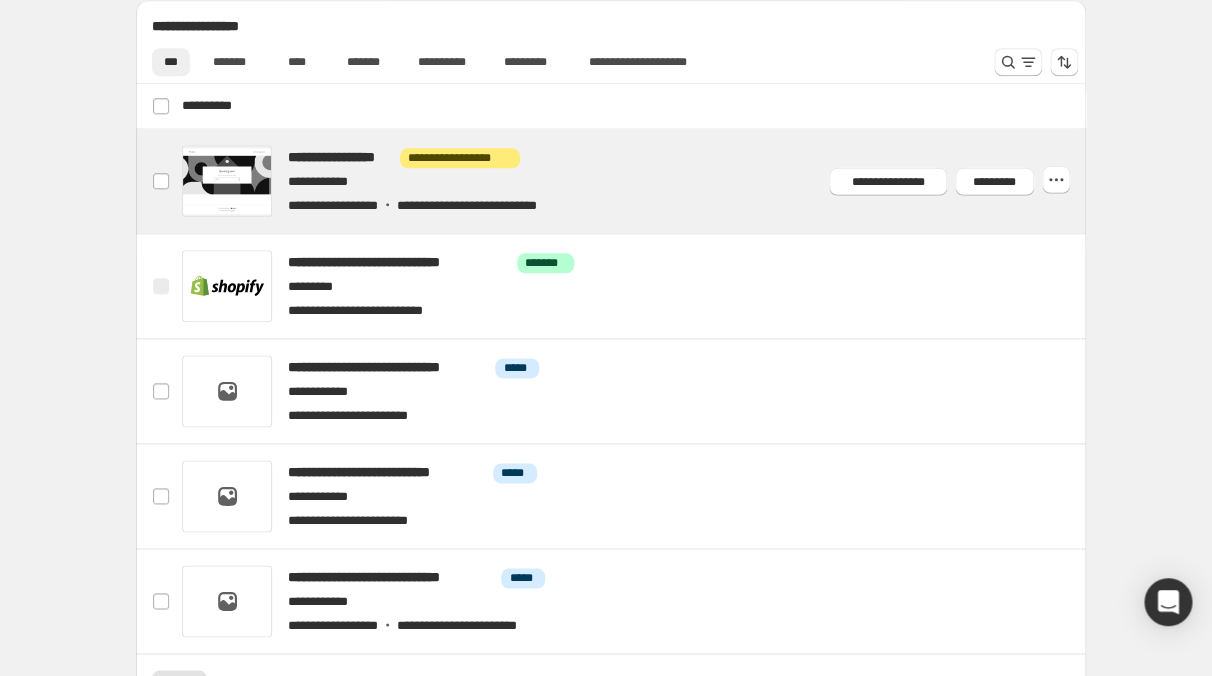 click at bounding box center (635, 181) 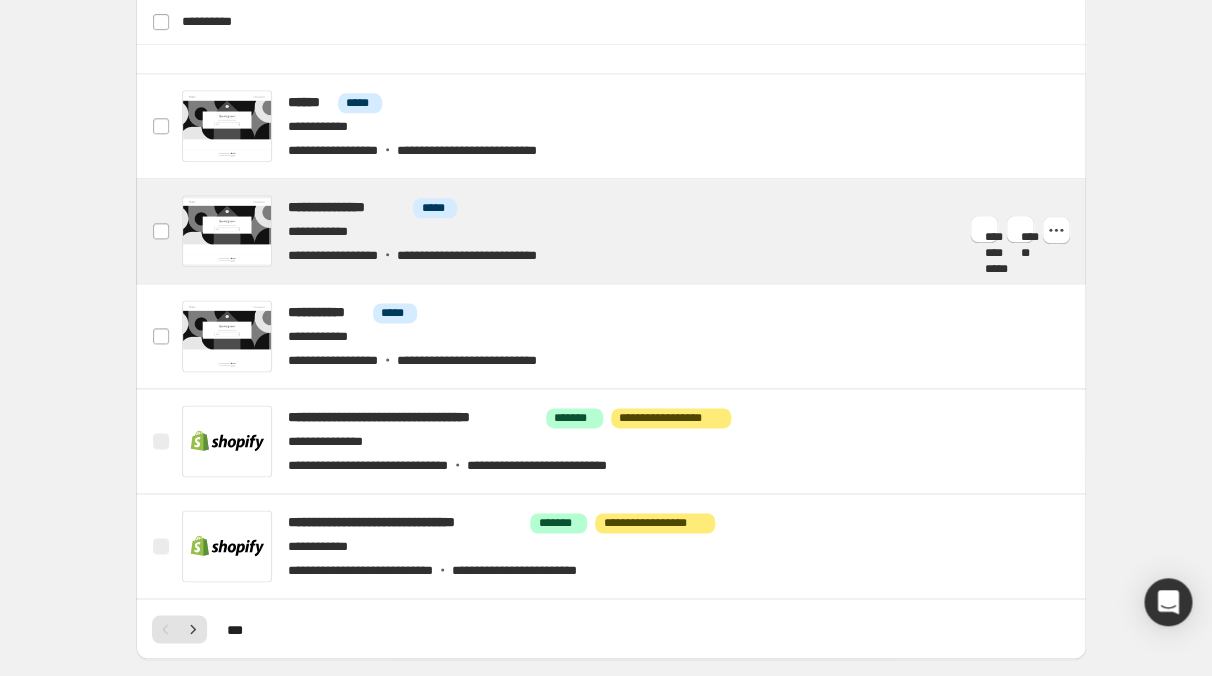 scroll, scrollTop: 880, scrollLeft: 0, axis: vertical 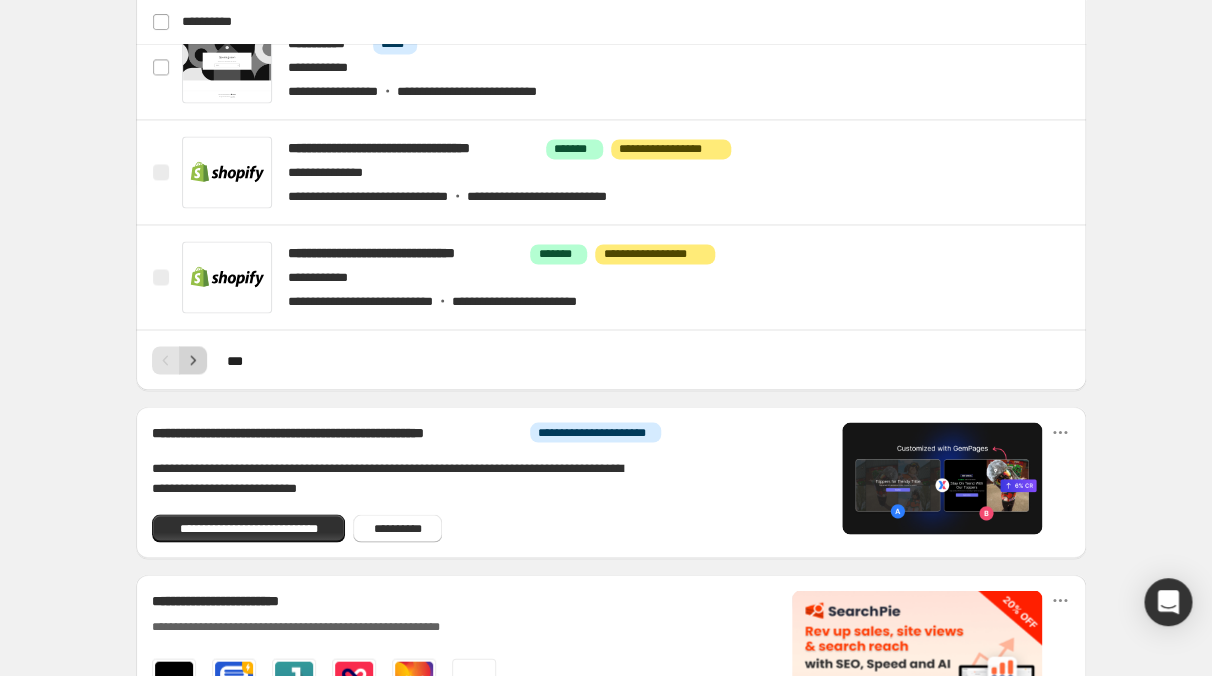 click 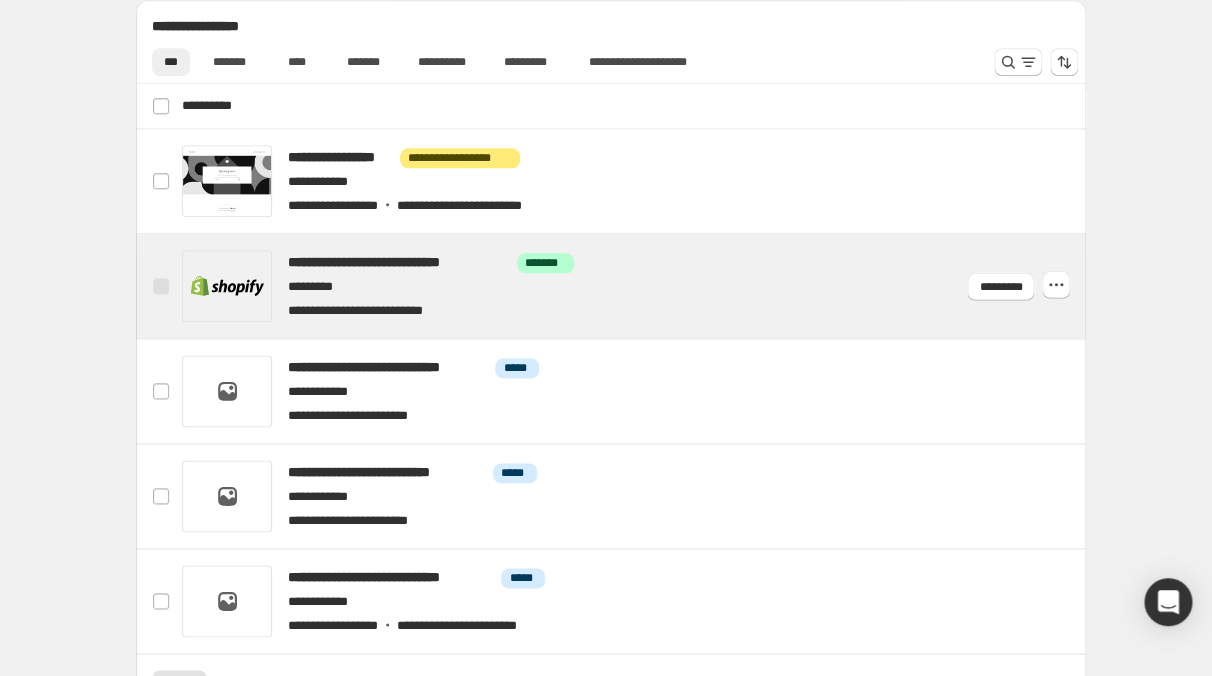 scroll, scrollTop: 556, scrollLeft: 0, axis: vertical 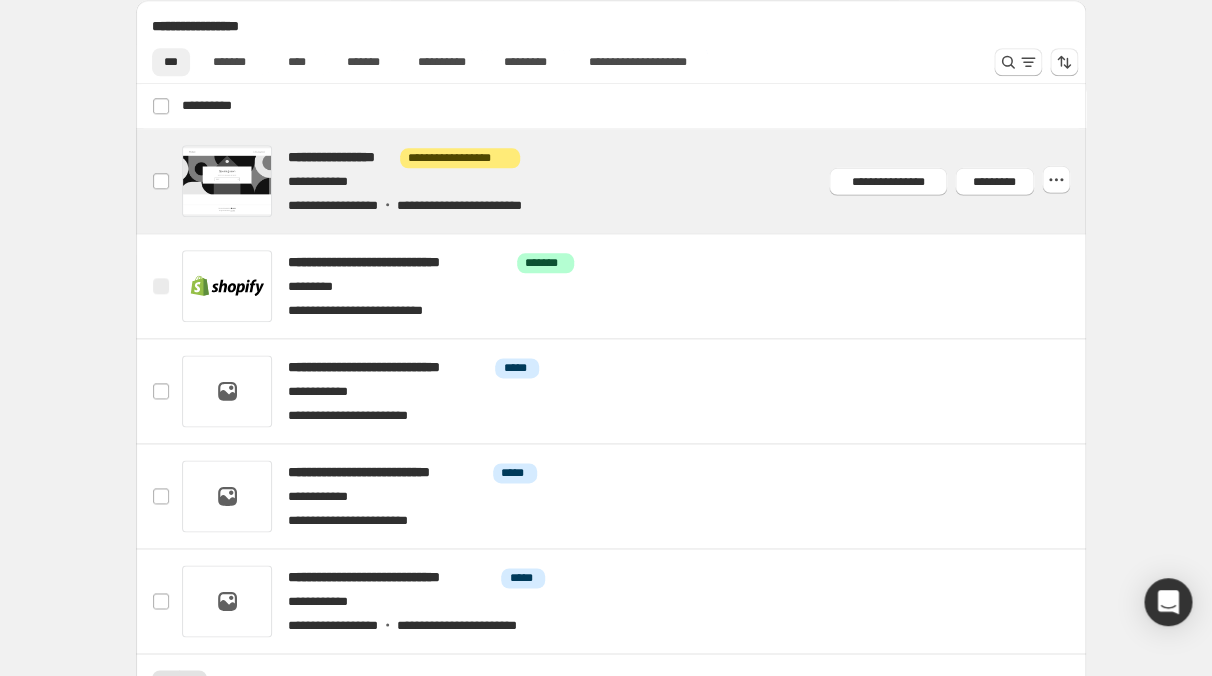 click at bounding box center [635, 181] 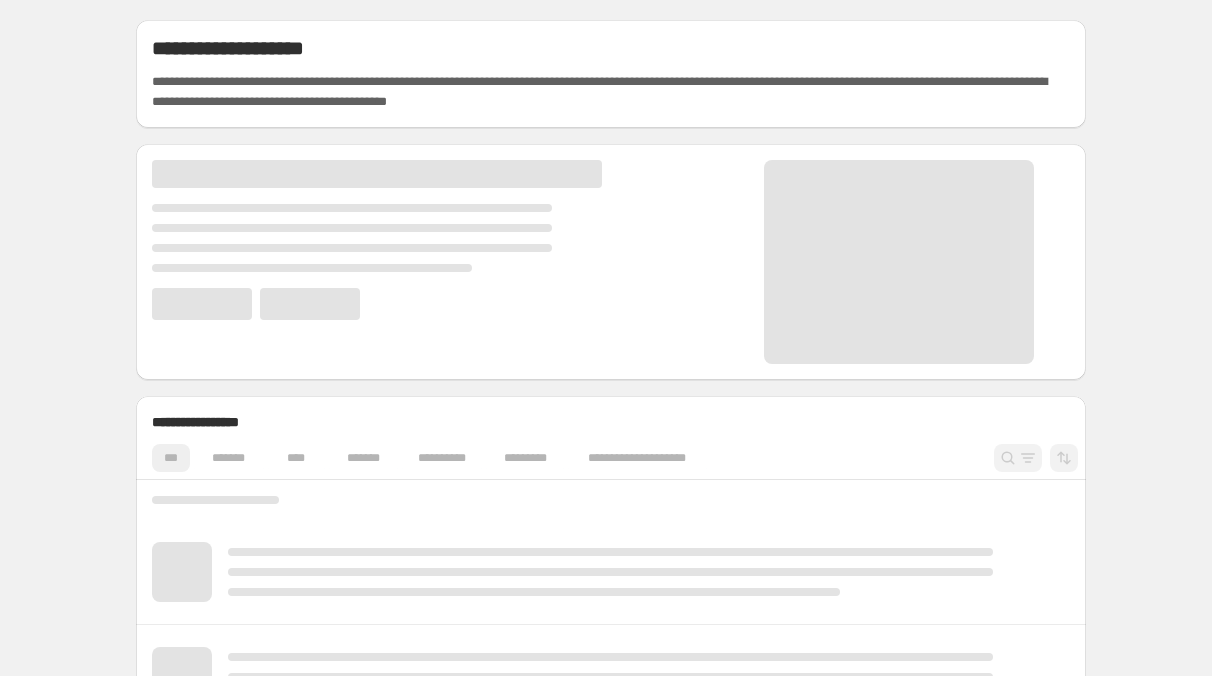 scroll, scrollTop: 0, scrollLeft: 0, axis: both 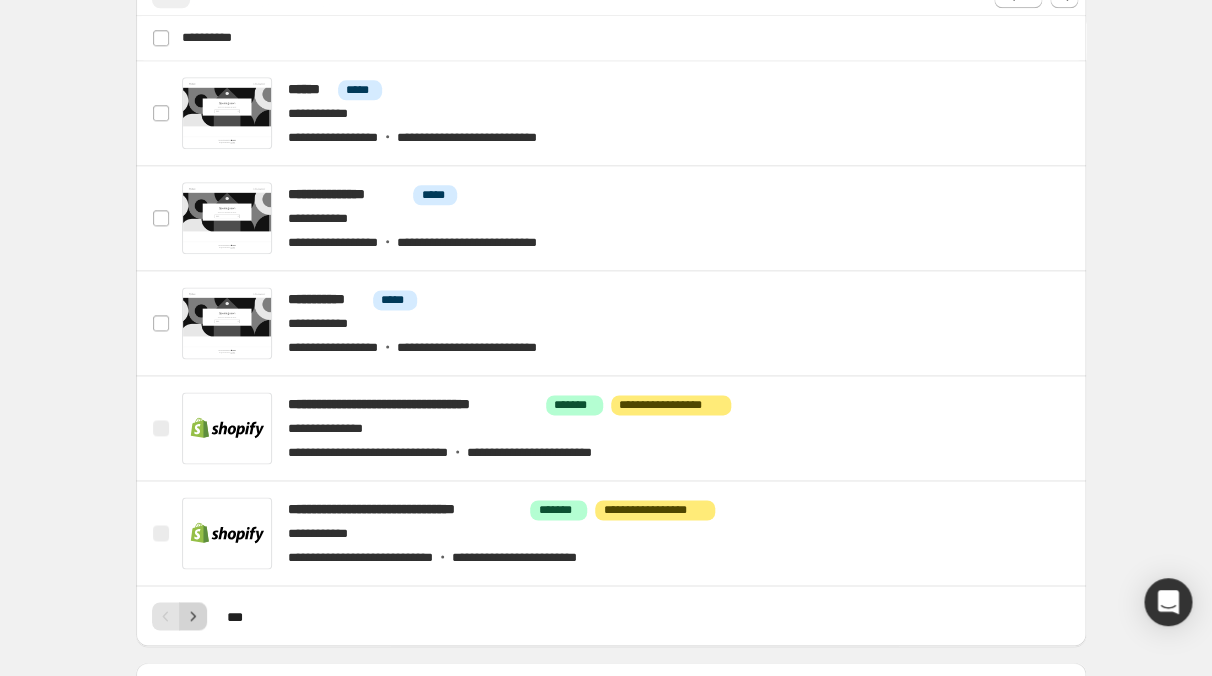 click 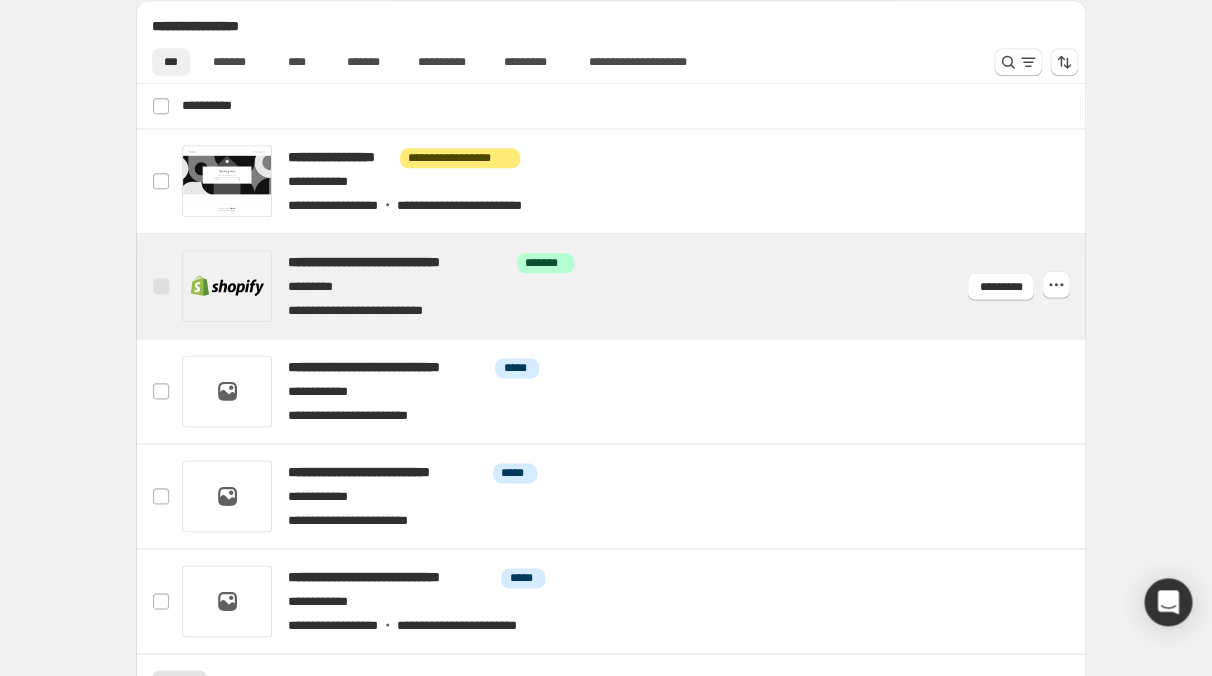 scroll, scrollTop: 556, scrollLeft: 0, axis: vertical 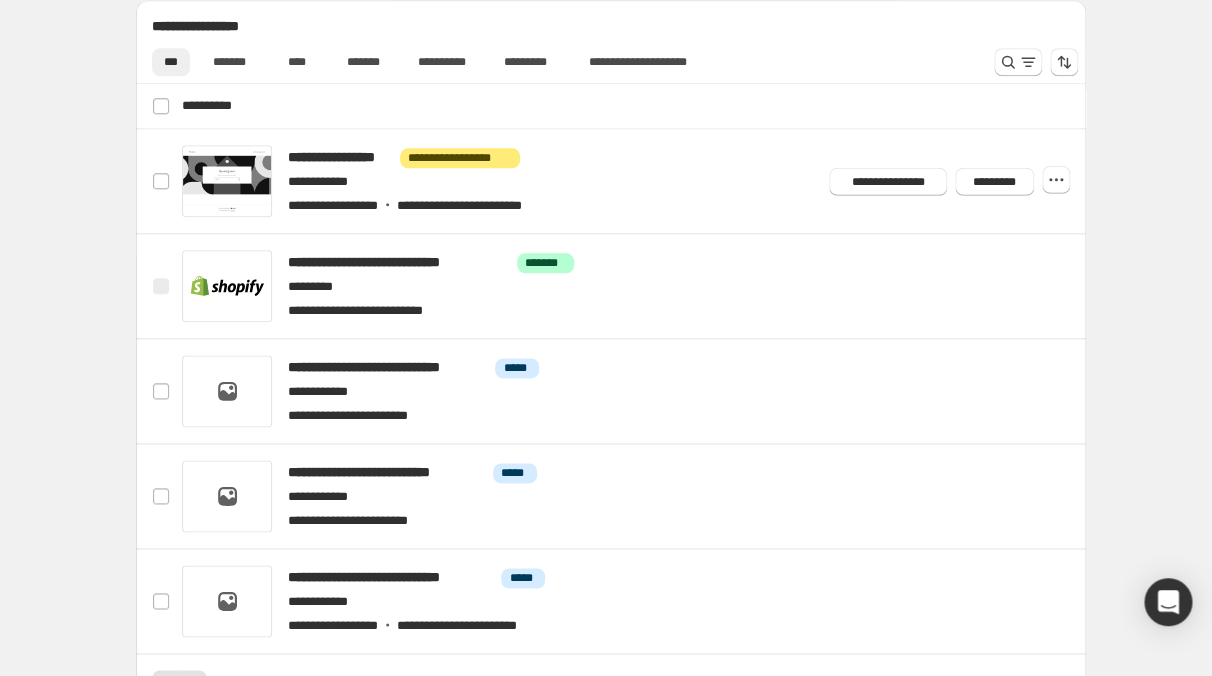 click at bounding box center (635, 181) 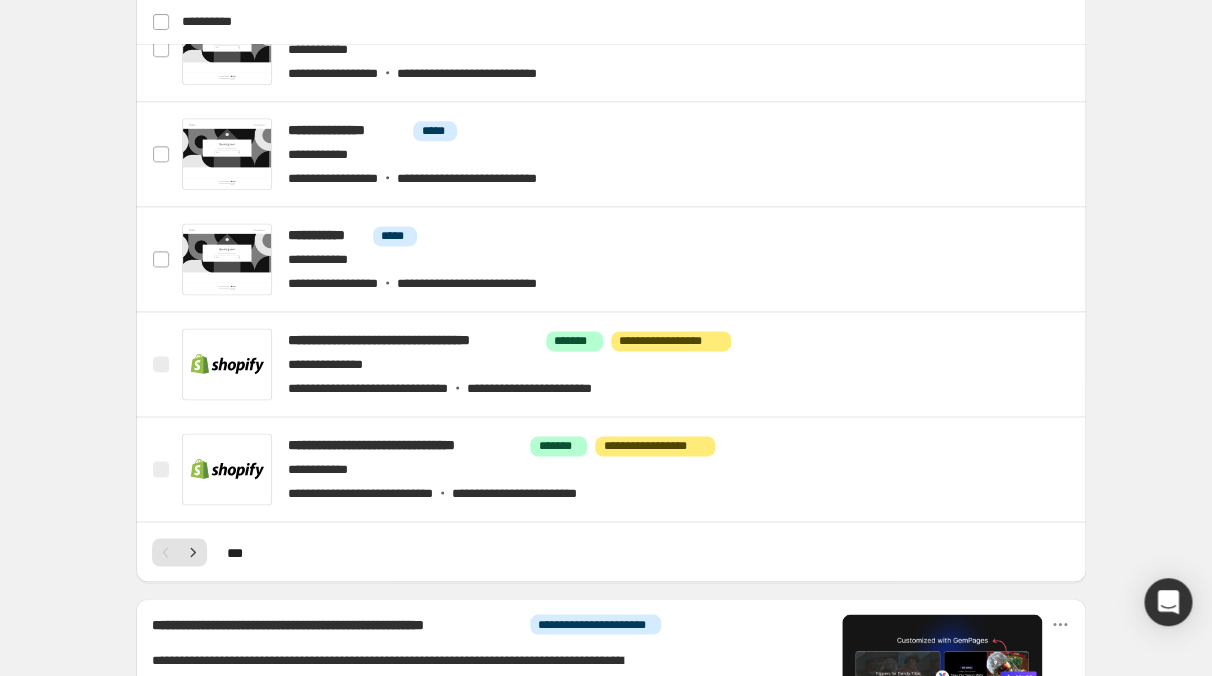 scroll, scrollTop: 496, scrollLeft: 0, axis: vertical 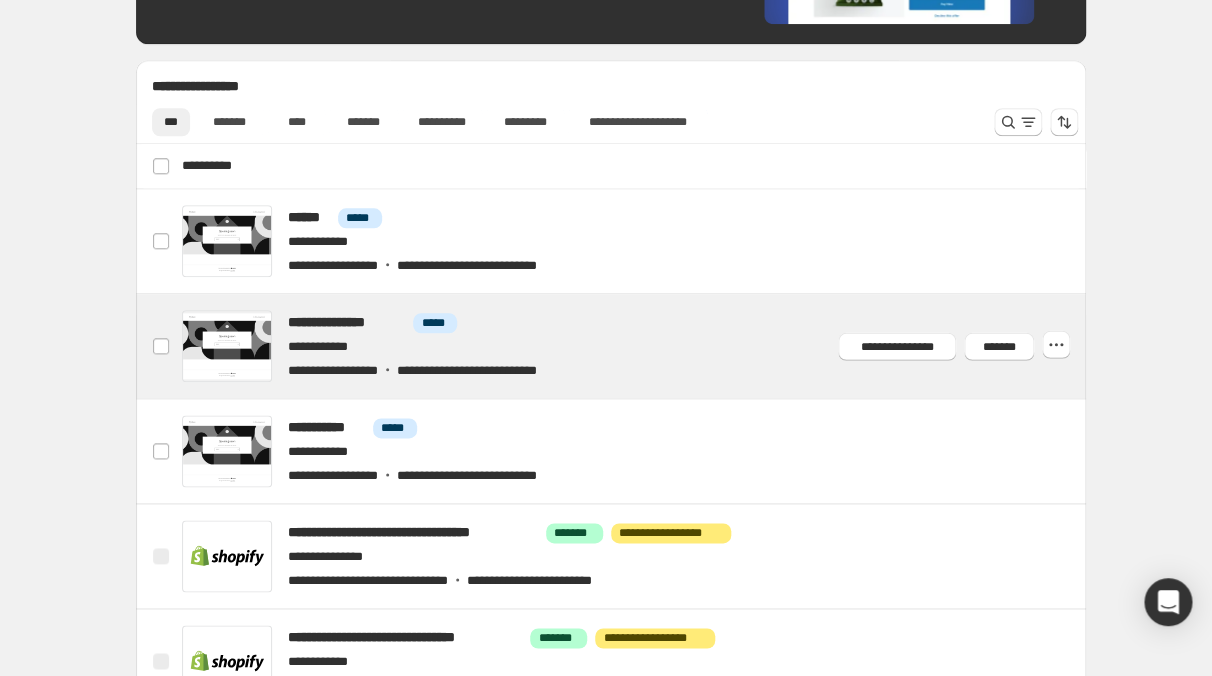 click at bounding box center [635, 346] 